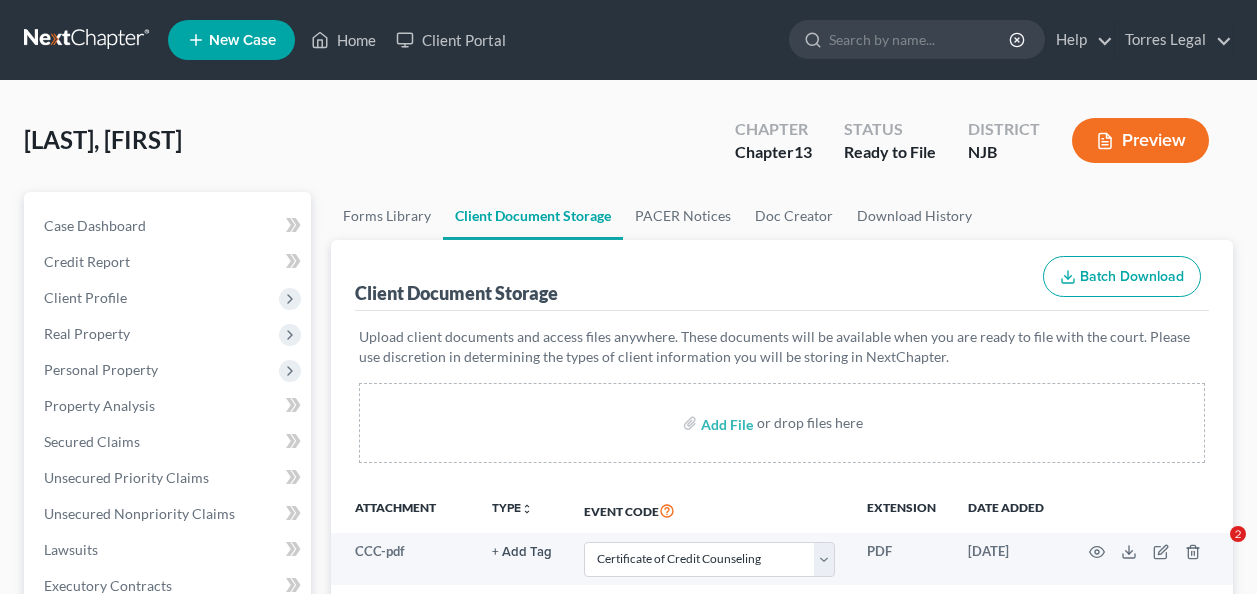 select on "9" 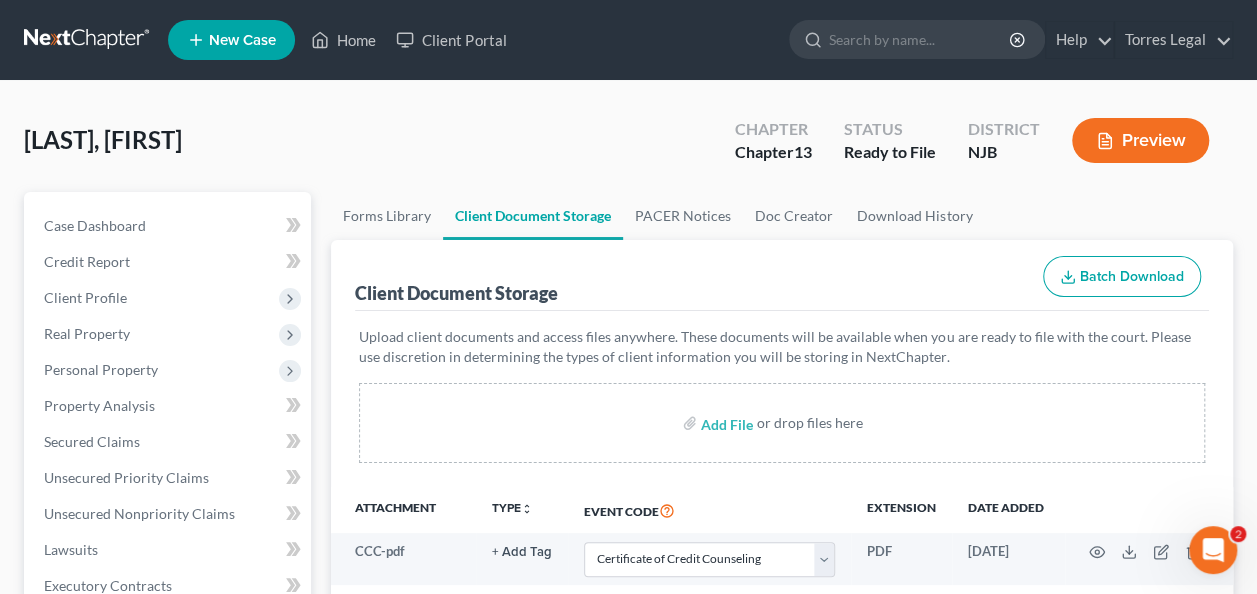 scroll, scrollTop: 0, scrollLeft: 0, axis: both 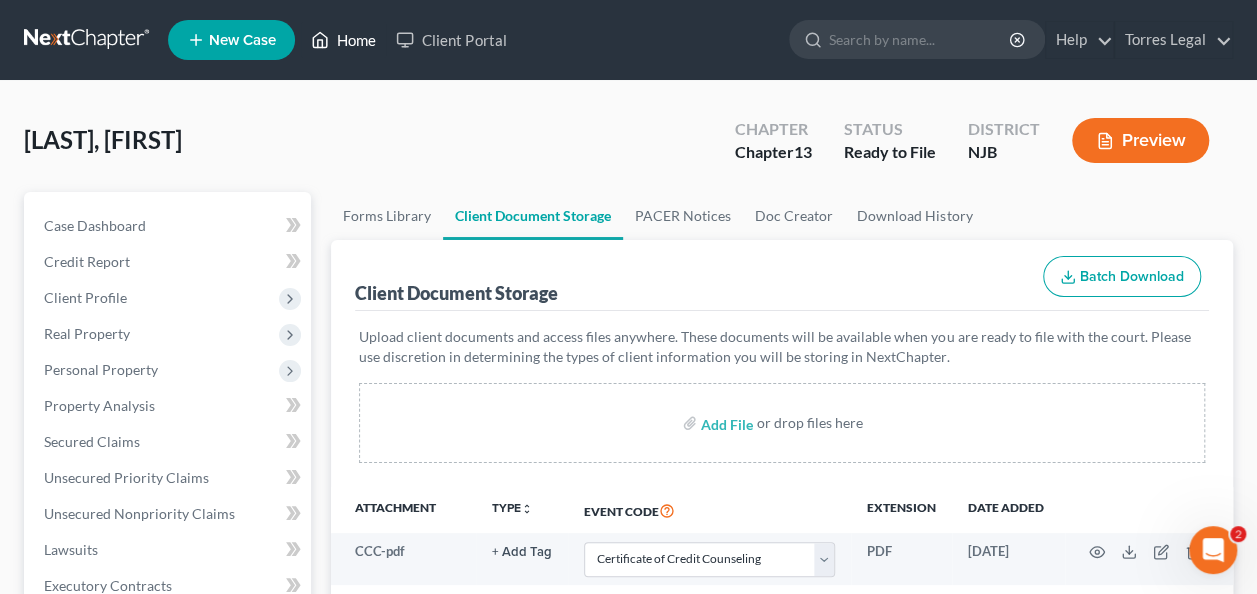 click on "New Case Home Client Portal         - No Result - See all results Or Press Enter... Help Help Center Webinars Training Videos What's new Torres Legal Torres Legal [EMAIL] My Account Settings Plan + Billing Account Add-Ons Upgrade to Whoa Log out" at bounding box center [700, 40] 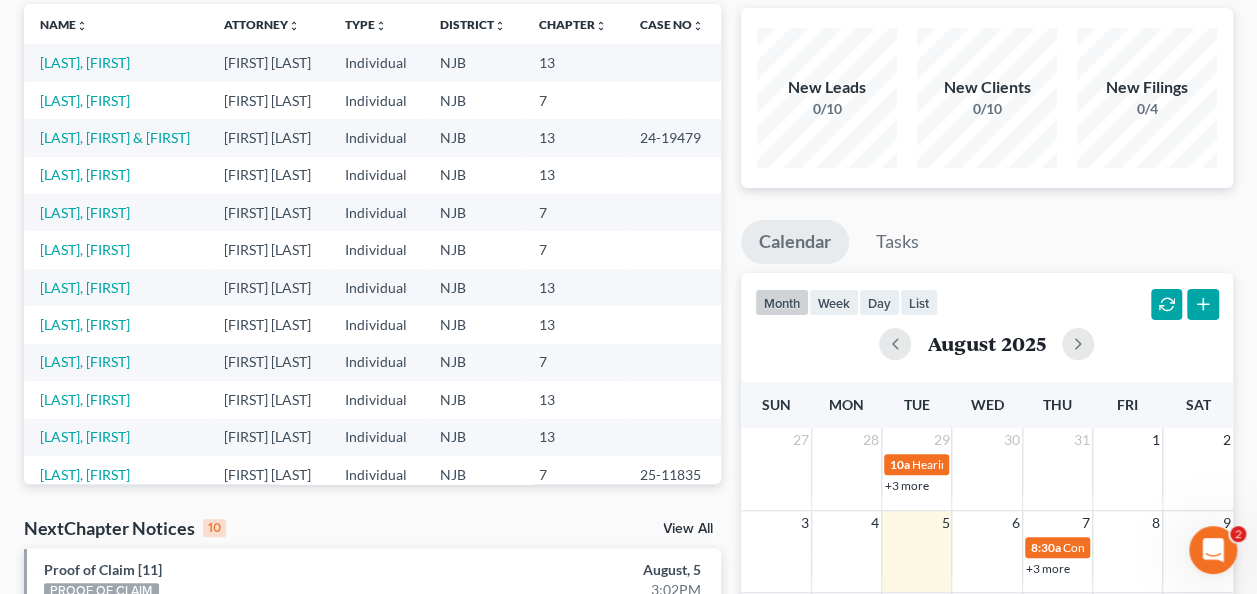 scroll, scrollTop: 0, scrollLeft: 0, axis: both 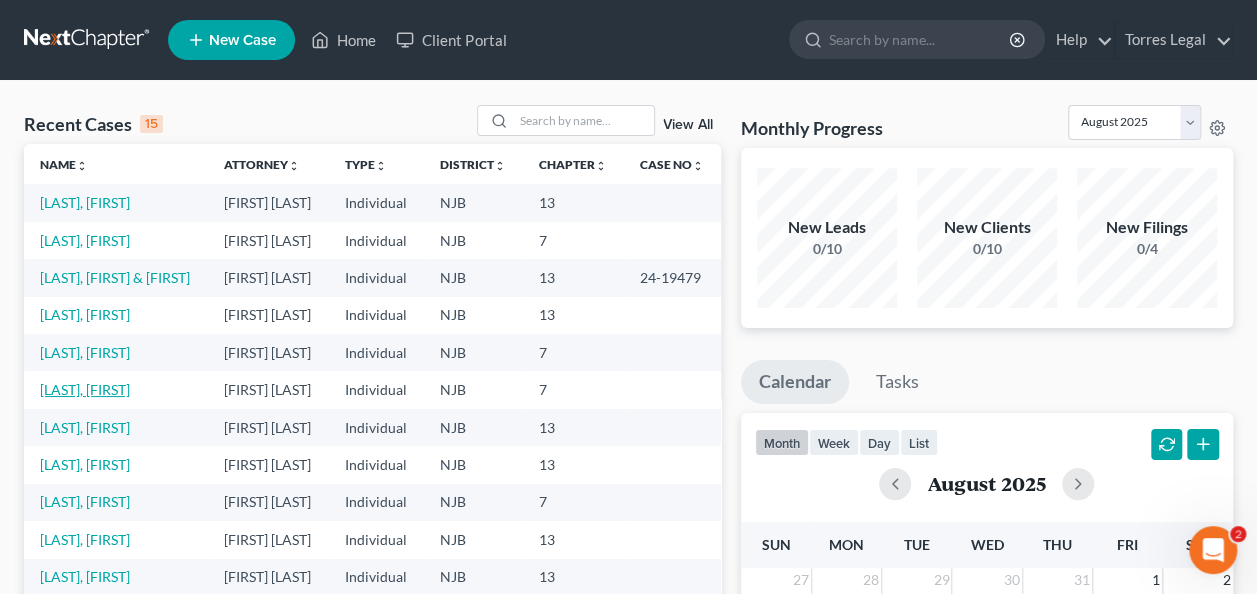 click on "[LAST], [FIRST]" at bounding box center [85, 389] 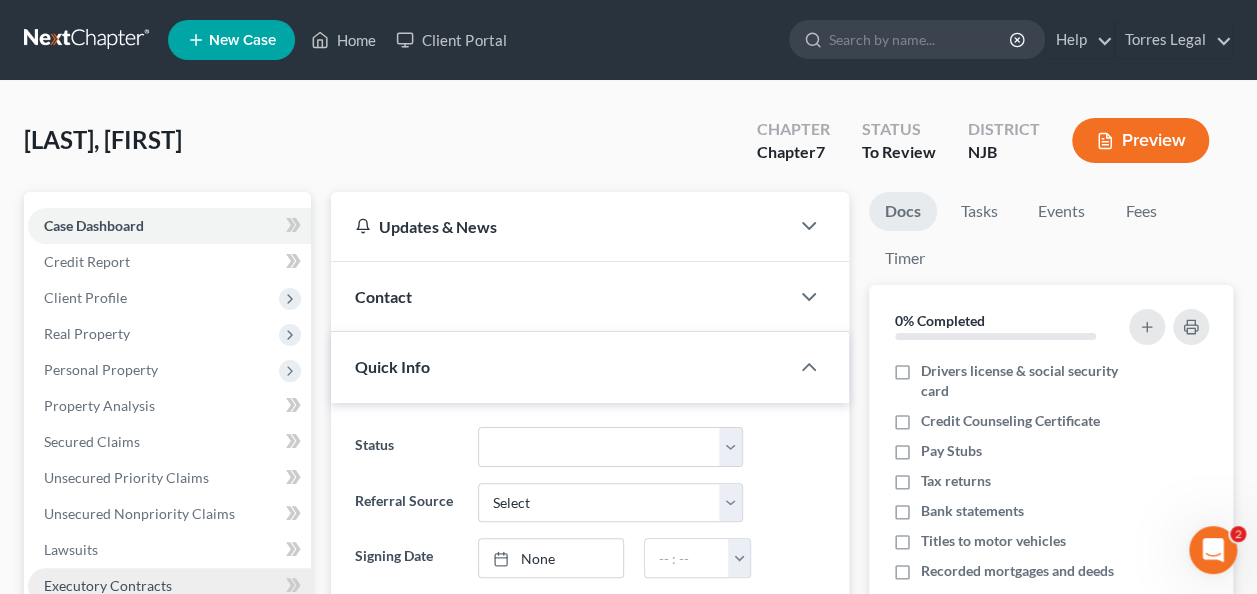 scroll, scrollTop: 200, scrollLeft: 0, axis: vertical 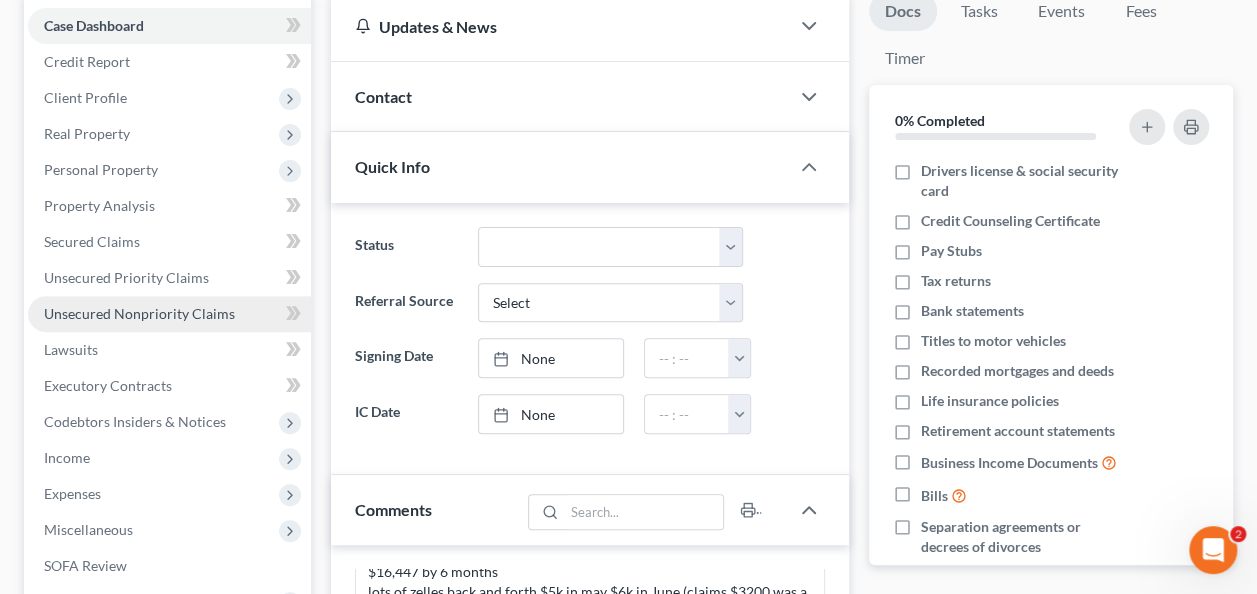 click on "Unsecured Nonpriority Claims" at bounding box center [139, 313] 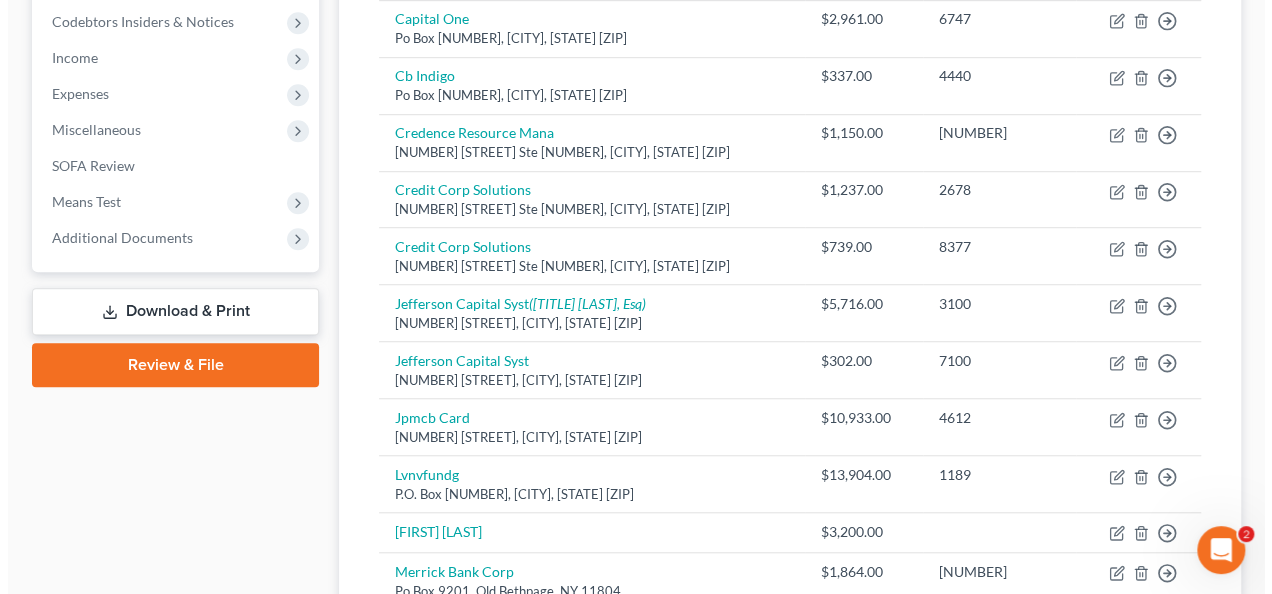 scroll, scrollTop: 800, scrollLeft: 0, axis: vertical 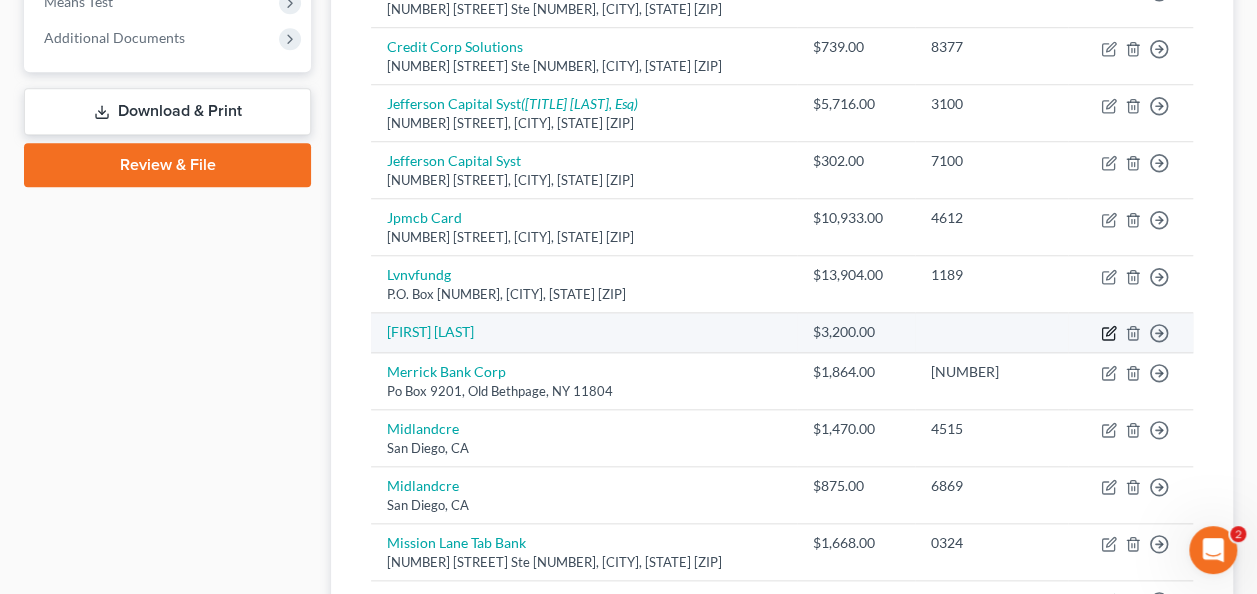click 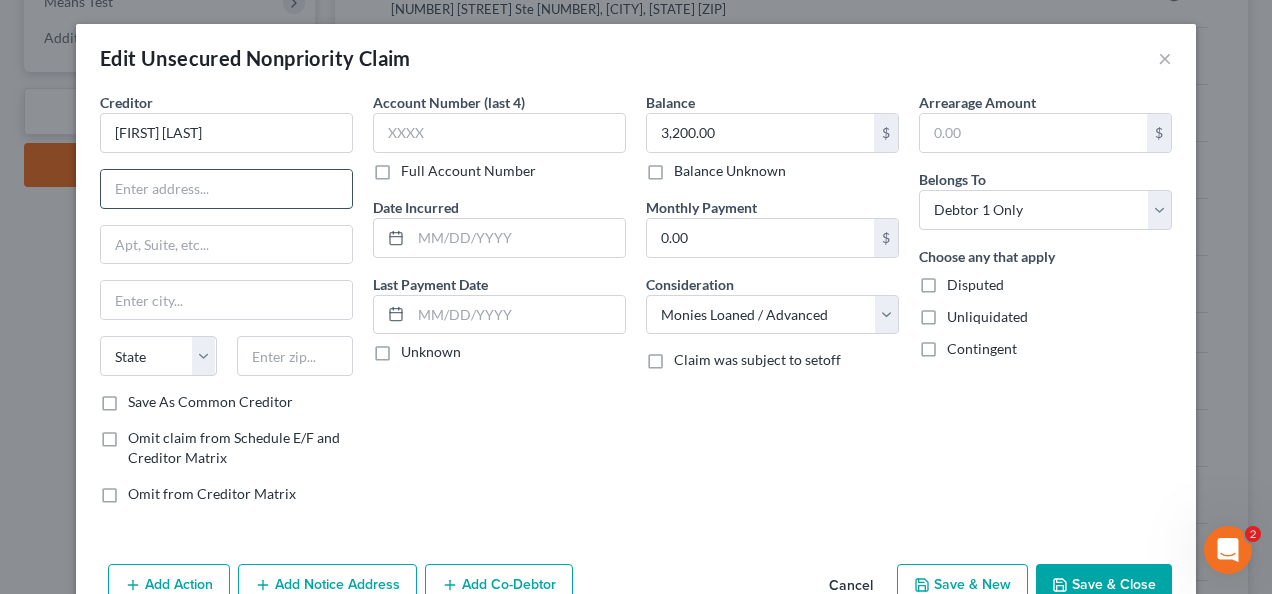 paste on "[NUMBER] [STREET]  [CITY] [STATE] [ZIP]" 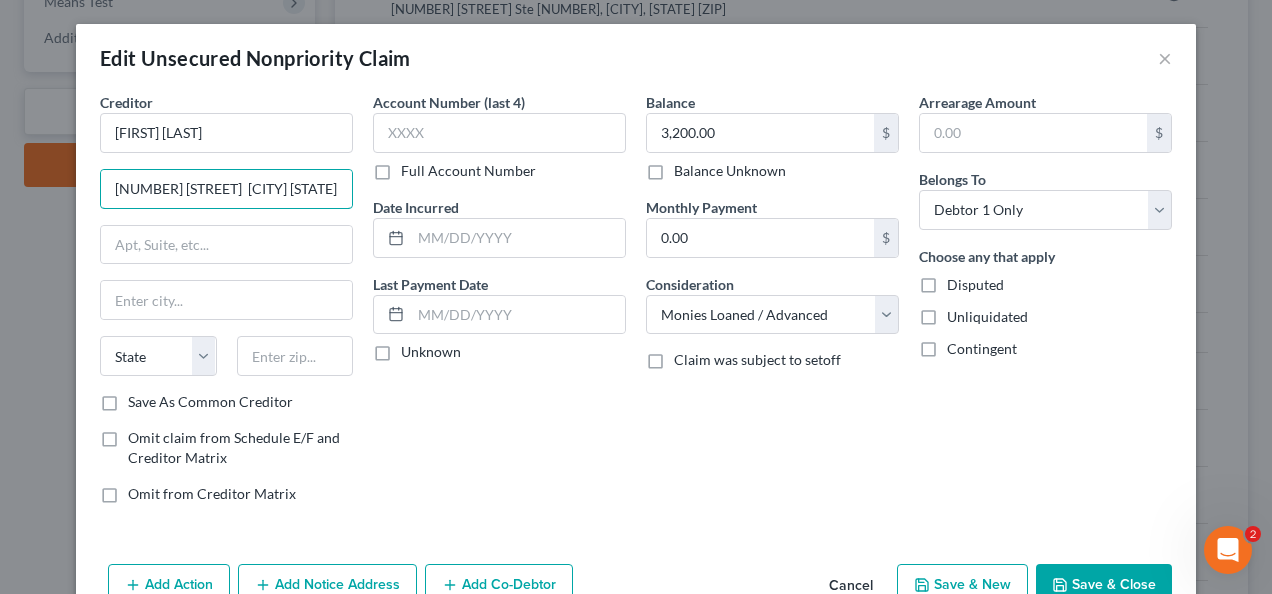 scroll, scrollTop: 0, scrollLeft: 39, axis: horizontal 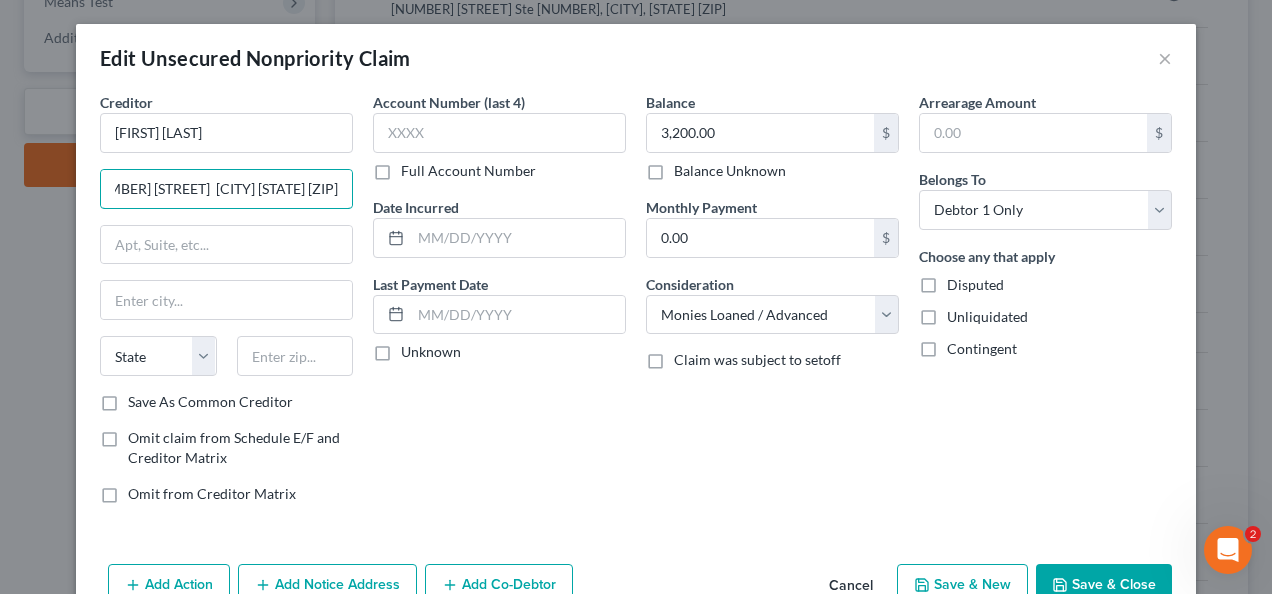 drag, startPoint x: 292, startPoint y: 188, endPoint x: 315, endPoint y: 185, distance: 23.194826 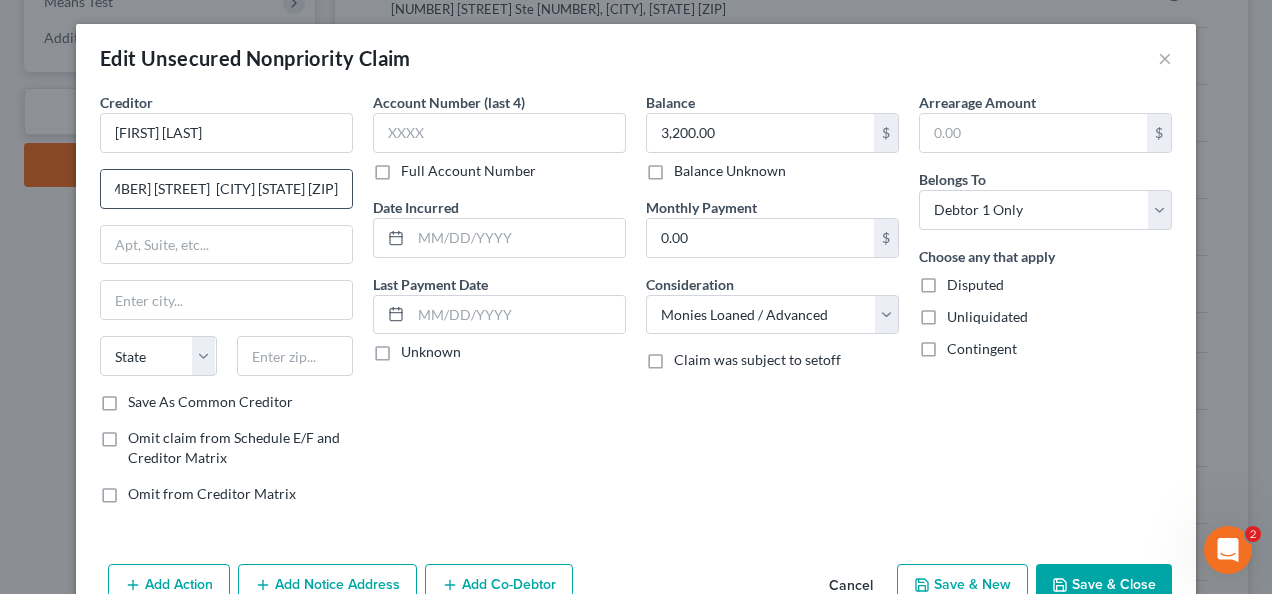 click on "Creditor *    [LAST], [FIRST]                      [NUMBER] [STREET]  [CITY] [STATE] [ZIP] State AL AK AR AZ CA CO CT DE DC FL GA GU HI ID IL IN IA KS KY LA ME MD MA MI MN MS MO MT NC ND NE NV NH NJ NM NY OH OK OR PA PR RI SC SD TN TX UT VI VA VT WA WV WI WY Save As Common Creditor Omit claim from Schedule E/F and Creditor Matrix Omit from Creditor Matrix" at bounding box center (226, 306) 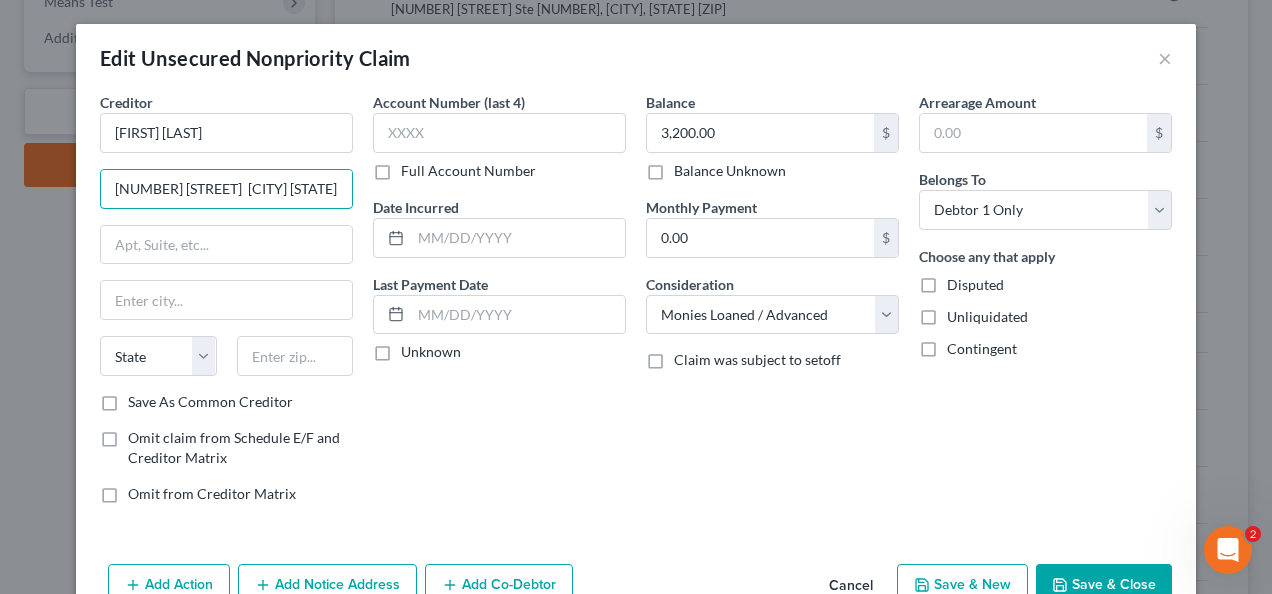 scroll, scrollTop: 0, scrollLeft: 0, axis: both 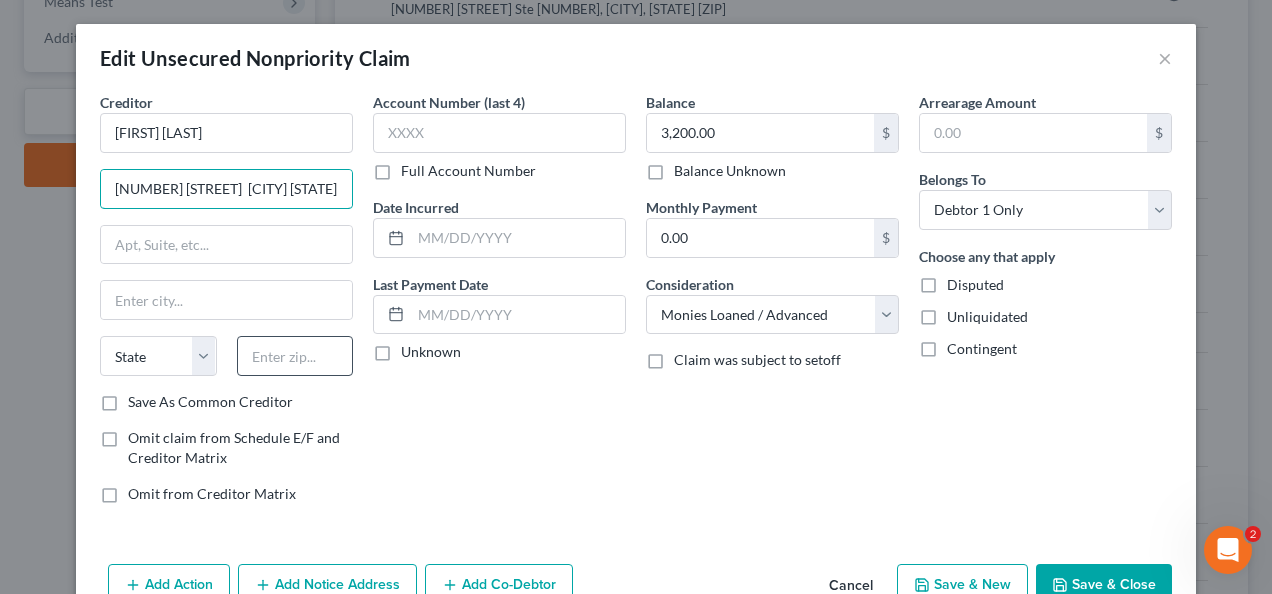 type on "[NUMBER] [STREET]  [CITY] [STATE]" 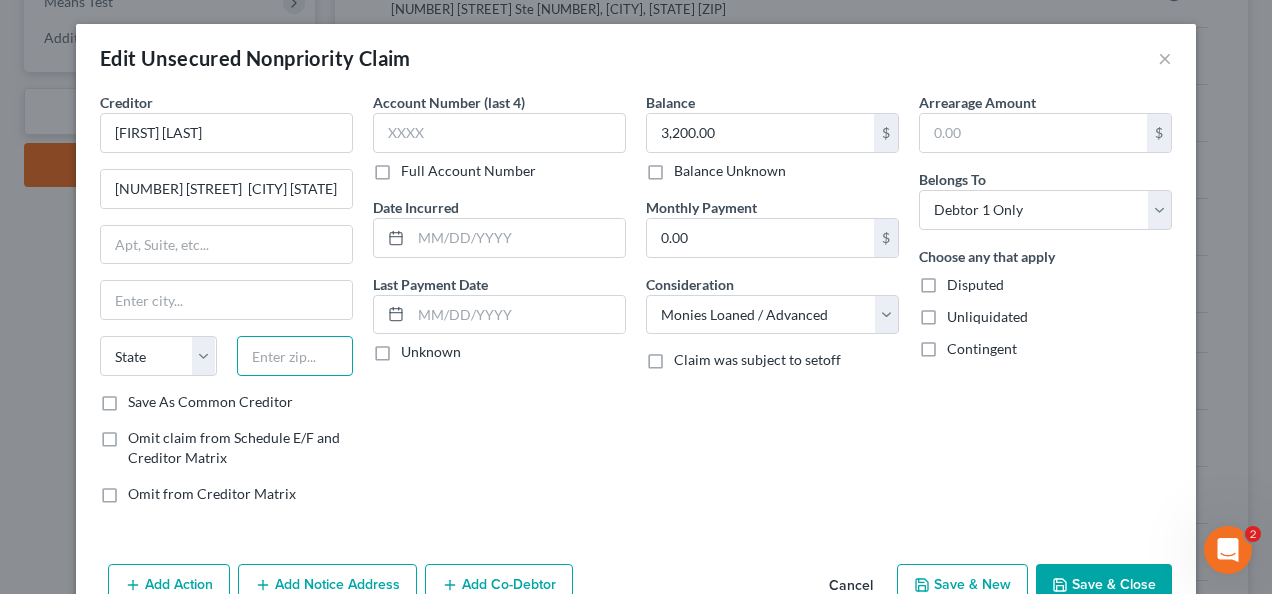 paste on "[ZIP]" 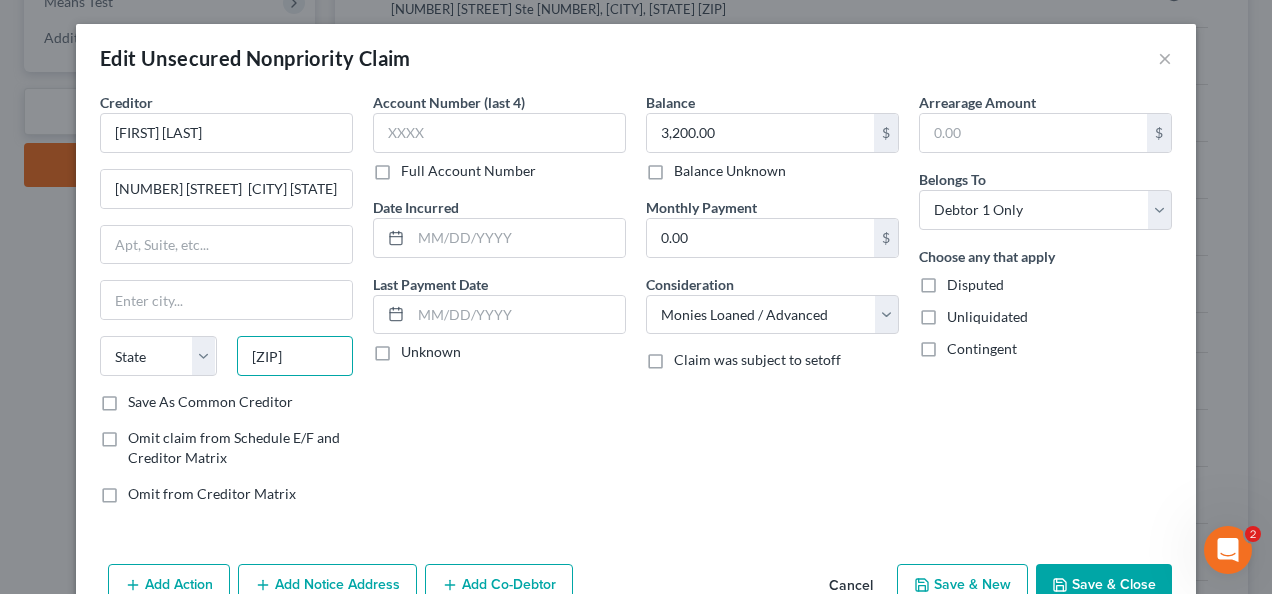 type on "[ZIP]" 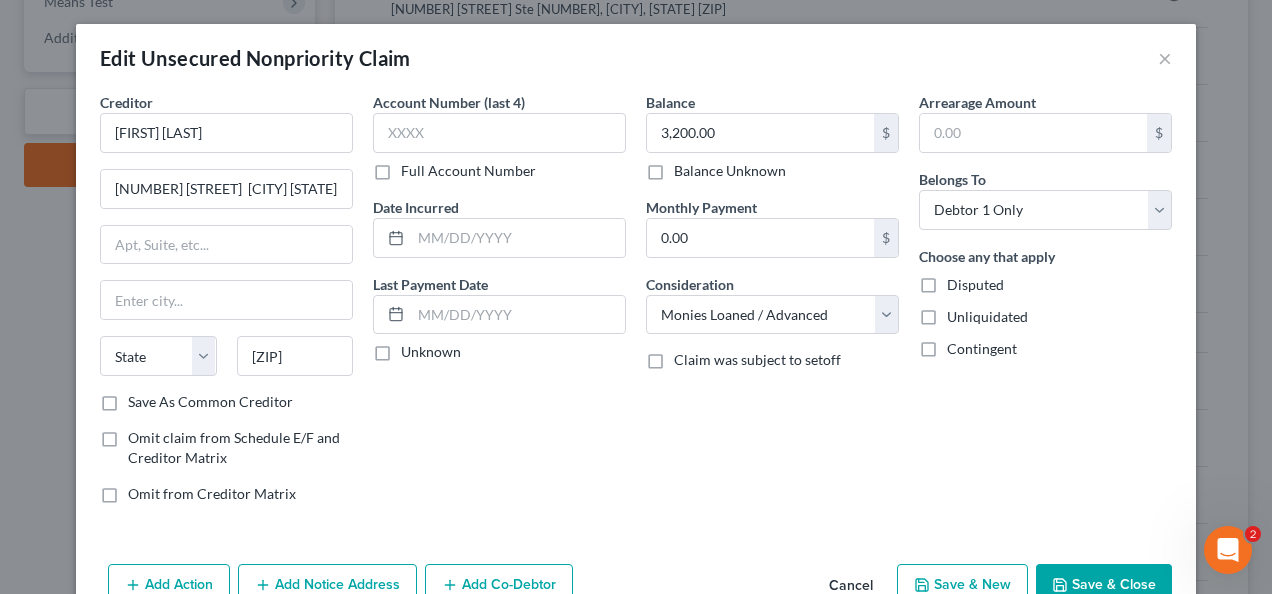 click on "Creditor *    [LAST], [FIRST]                      [NUMBER] [STREET]  [CITY] [STATE] [ZIP] State AL AK AR AZ CA CO CT DE DC FL GA GU HI ID IL IN IA KS KY LA ME MD MA MI MN MS MO MT NC ND NE NV NH NJ NM NY OH OK OR PA PR RI SC SD TN TX UT VI VA VT WA WV WI WY Save As Common Creditor Omit claim from Schedule E/F and Creditor Matrix Omit from Creditor Matrix" at bounding box center (226, 242) 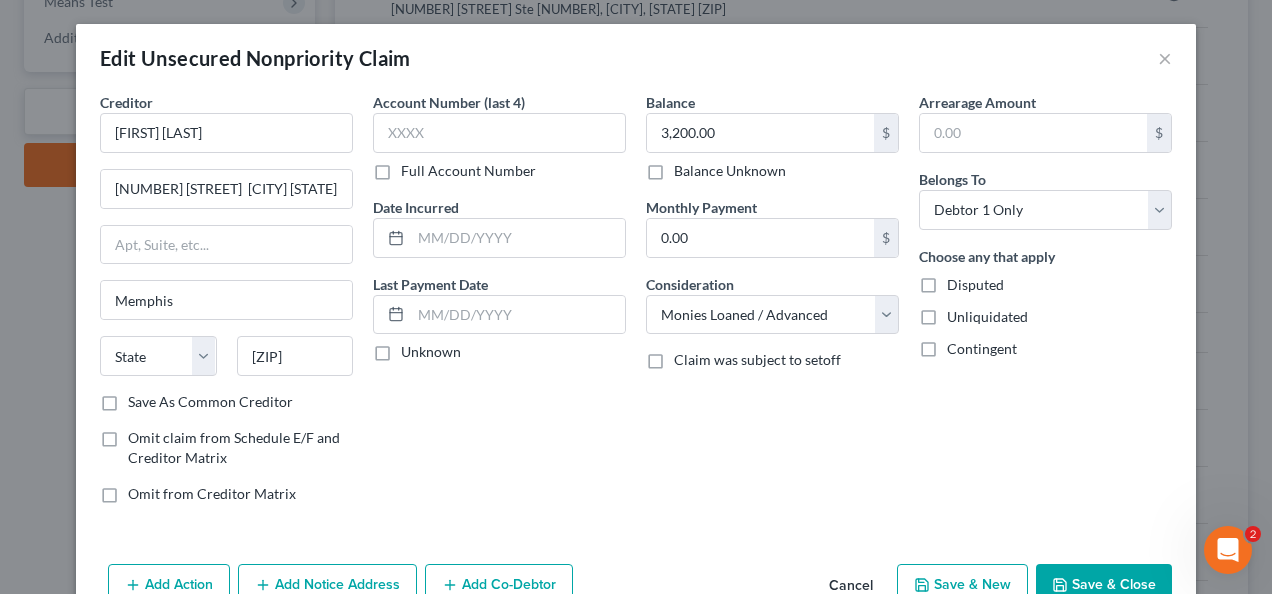 select on "9" 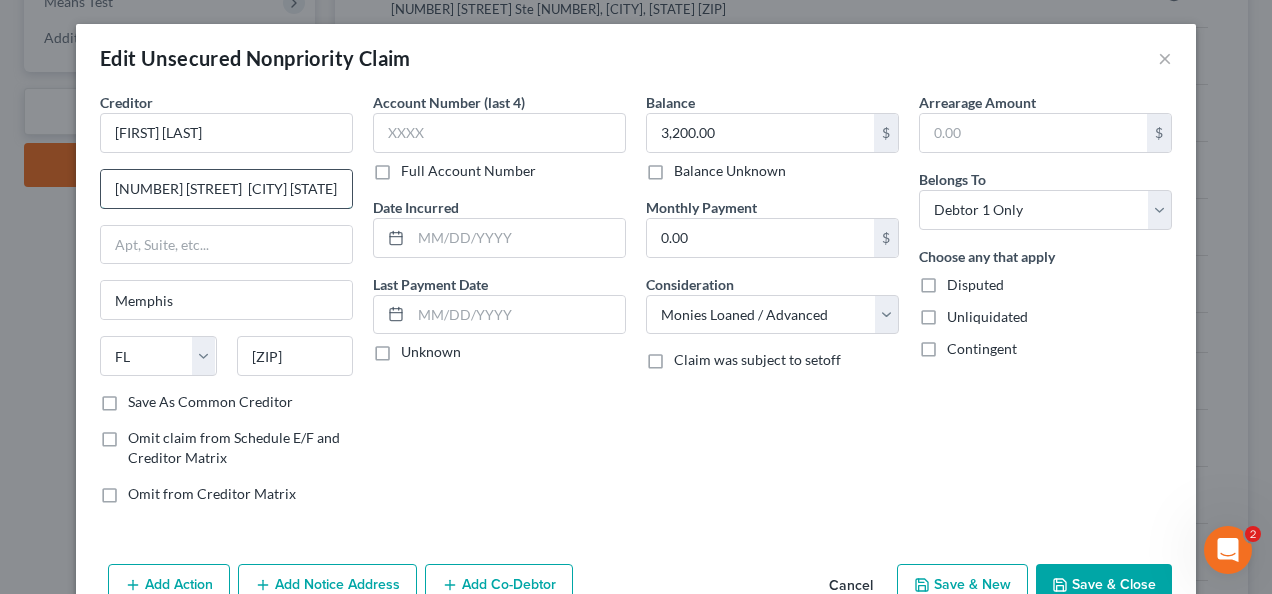 drag, startPoint x: 252, startPoint y: 185, endPoint x: 310, endPoint y: 184, distance: 58.00862 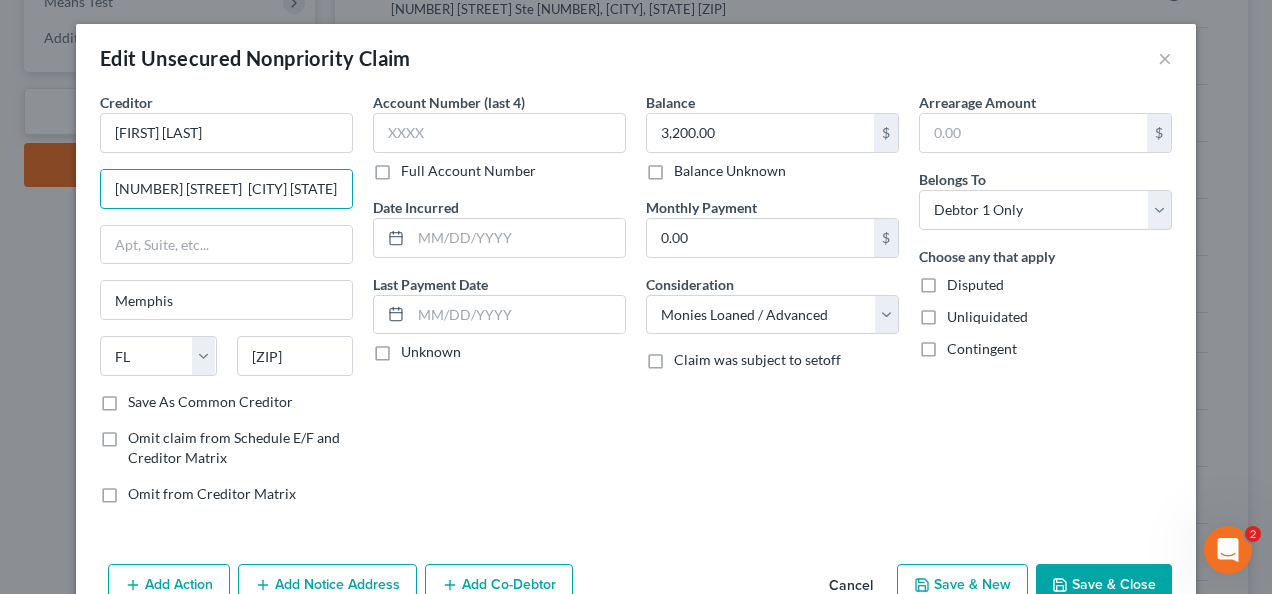 drag, startPoint x: 316, startPoint y: 184, endPoint x: 378, endPoint y: 201, distance: 64.288414 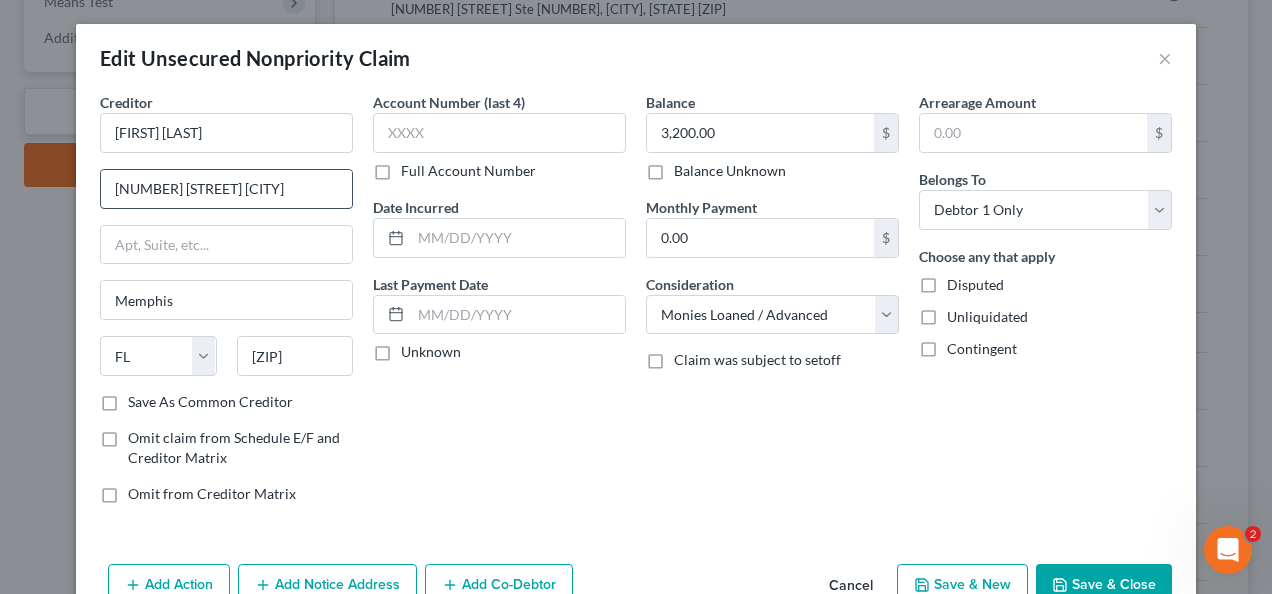 drag, startPoint x: 336, startPoint y: 192, endPoint x: 250, endPoint y: 185, distance: 86.28442 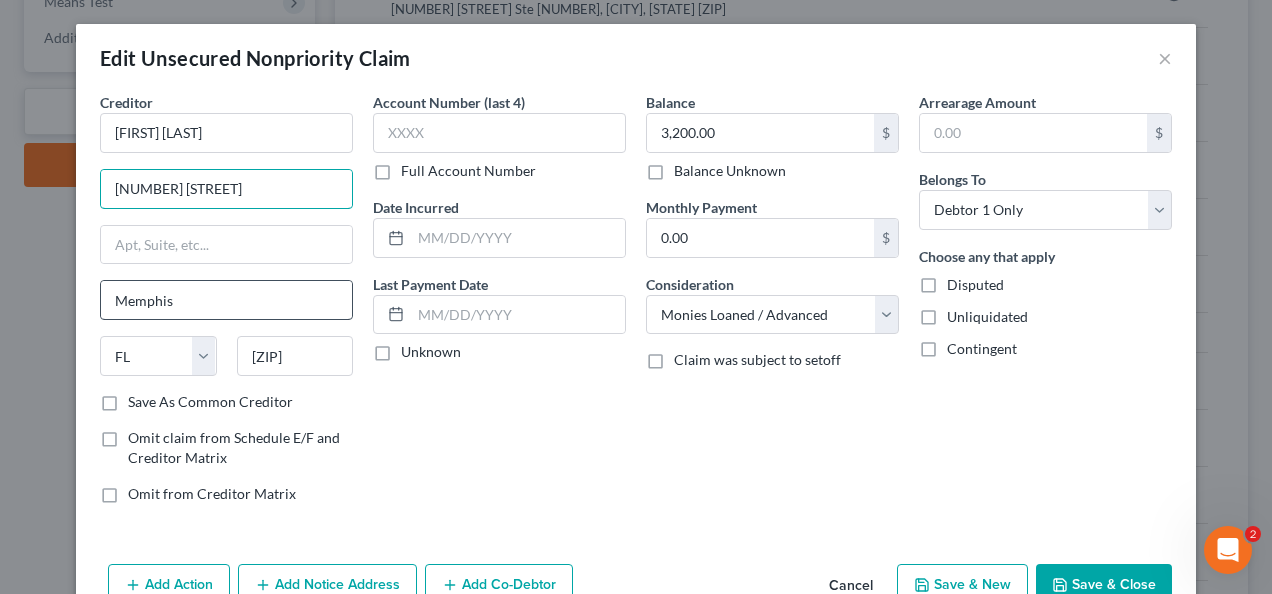 type on "[NUMBER] [STREET]" 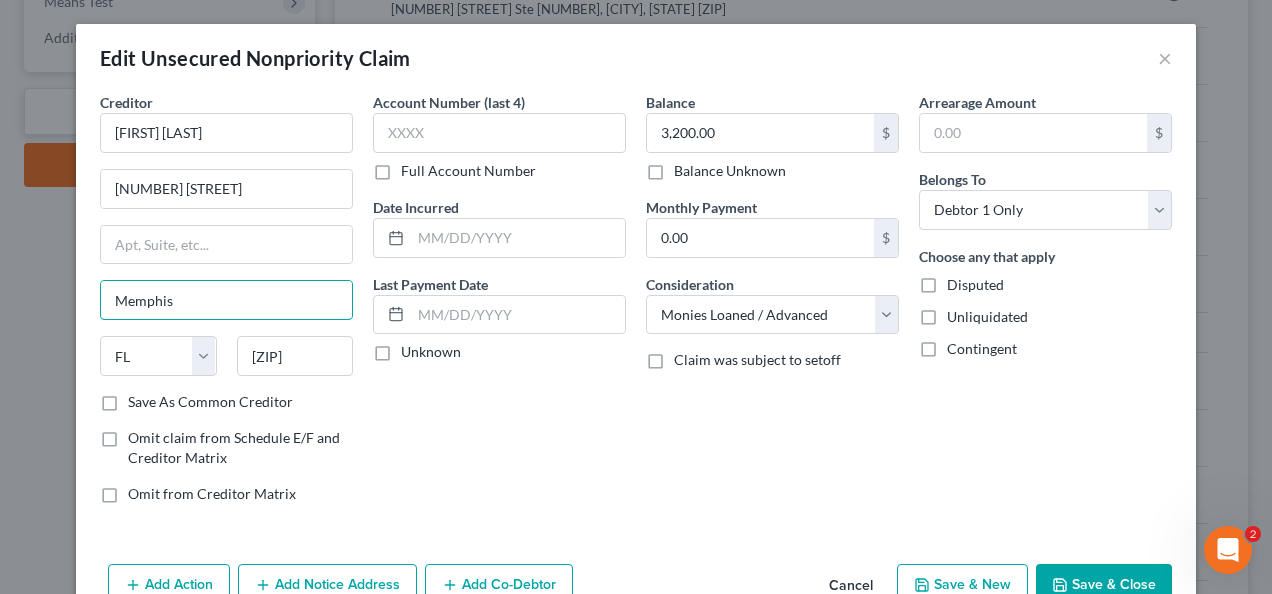 drag, startPoint x: 224, startPoint y: 306, endPoint x: 51, endPoint y: 264, distance: 178.02528 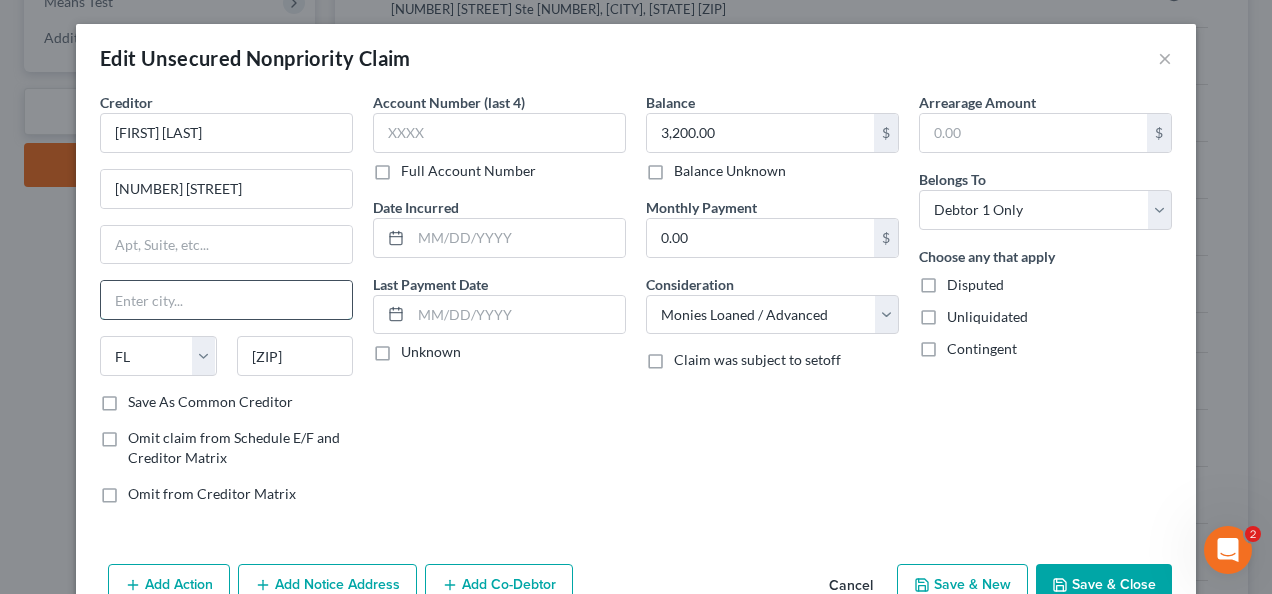 paste on "[CITY]" 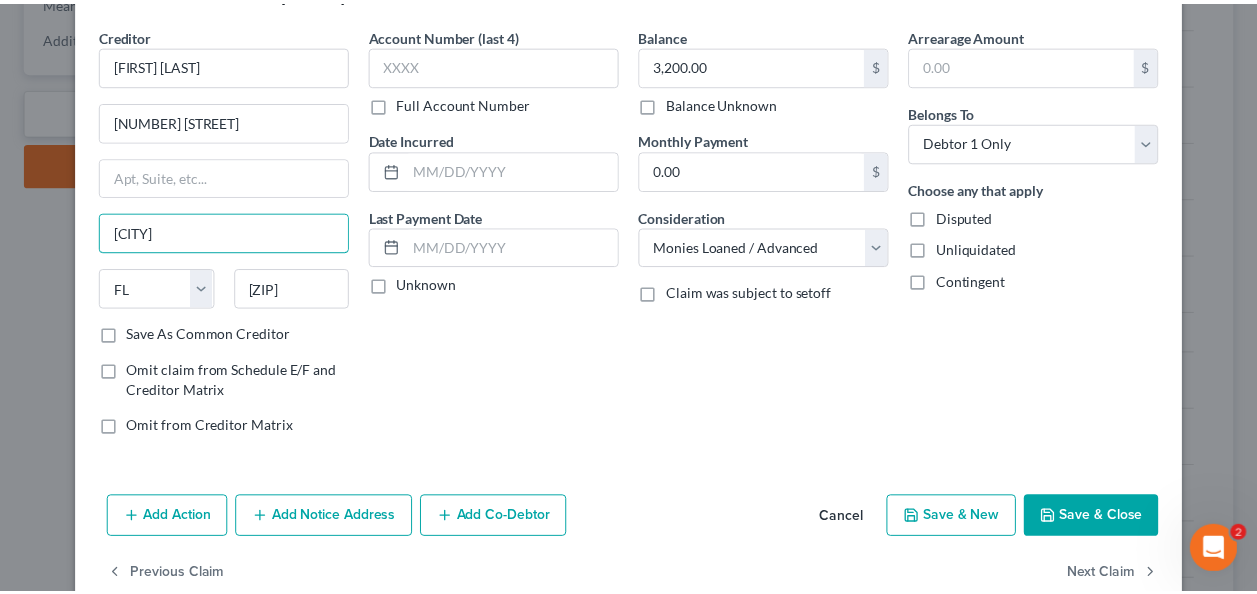 scroll, scrollTop: 100, scrollLeft: 0, axis: vertical 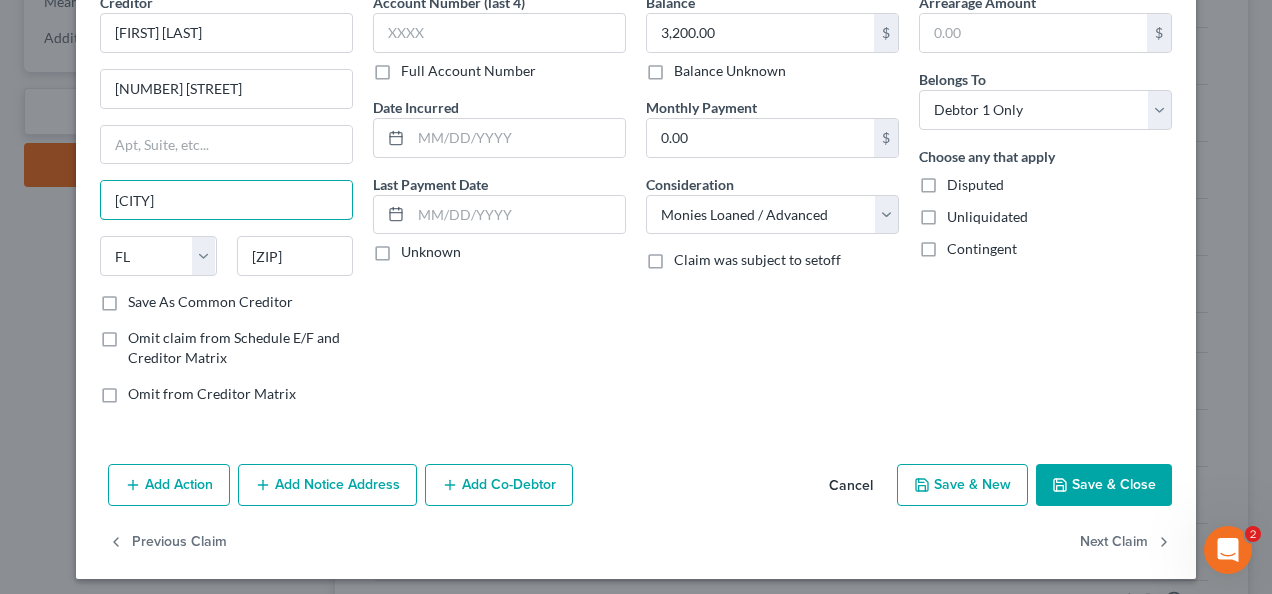 type on "[CITY]" 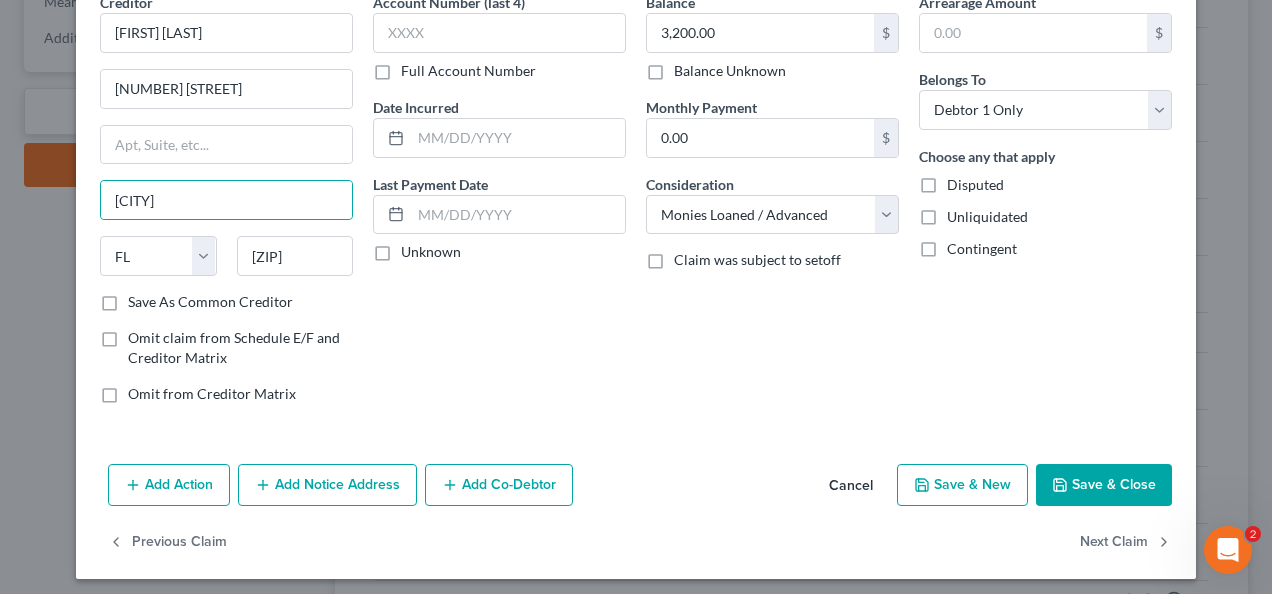 click on "Save & Close" at bounding box center (1104, 485) 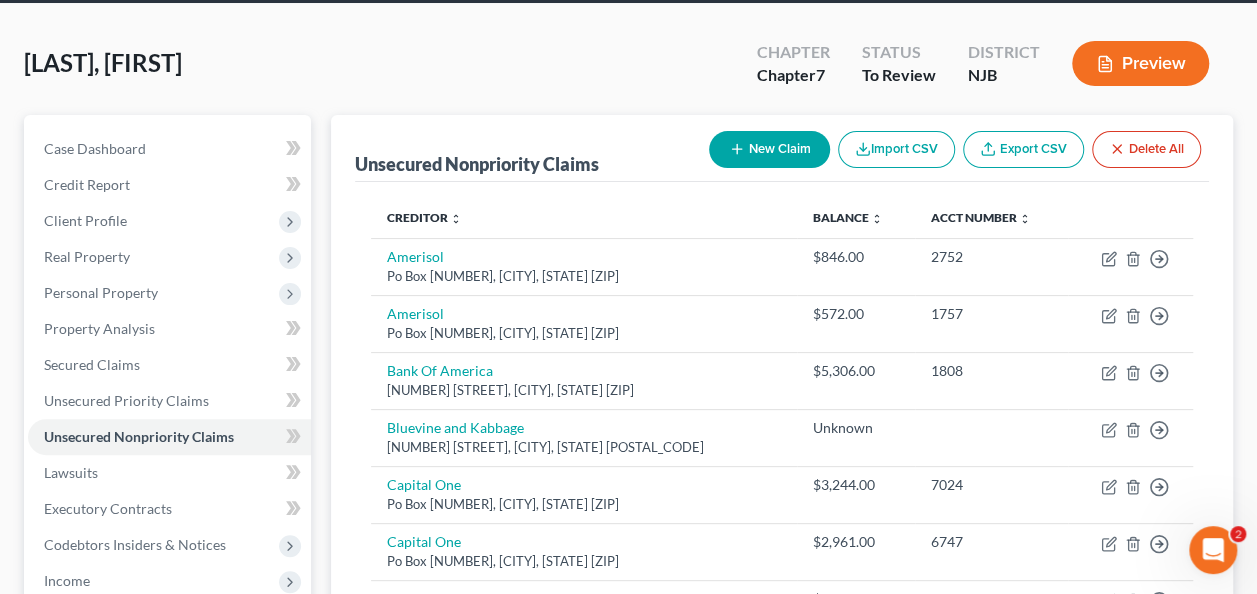 scroll, scrollTop: 0, scrollLeft: 0, axis: both 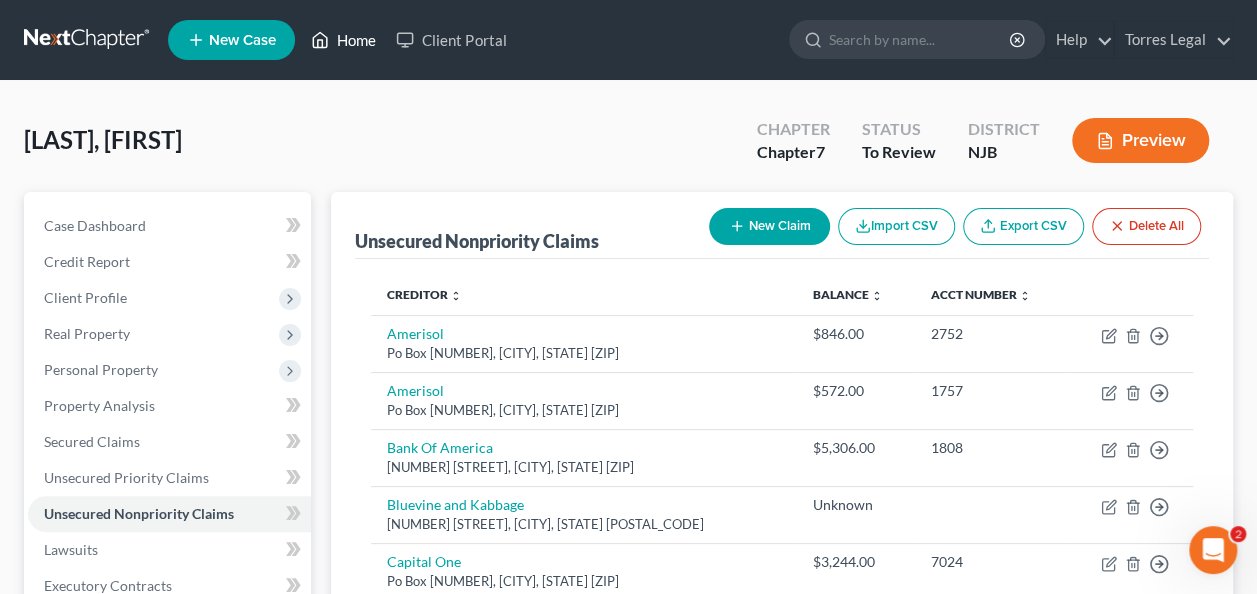 click on "Home" at bounding box center (343, 40) 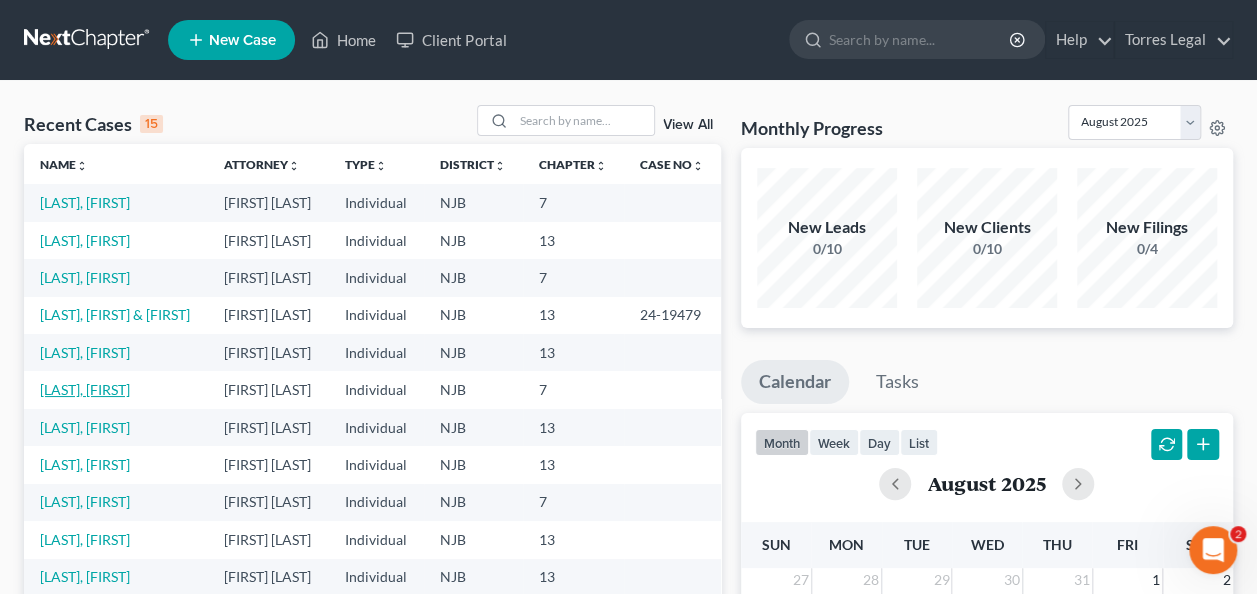 click on "[LAST], [FIRST]" at bounding box center (85, 389) 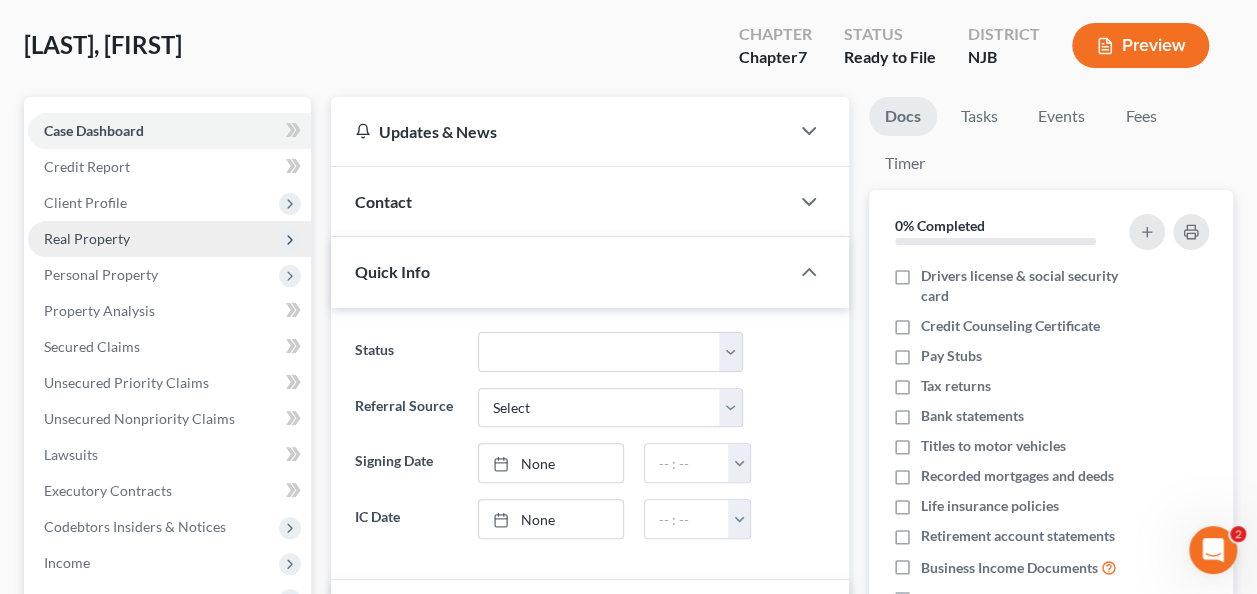 scroll, scrollTop: 100, scrollLeft: 0, axis: vertical 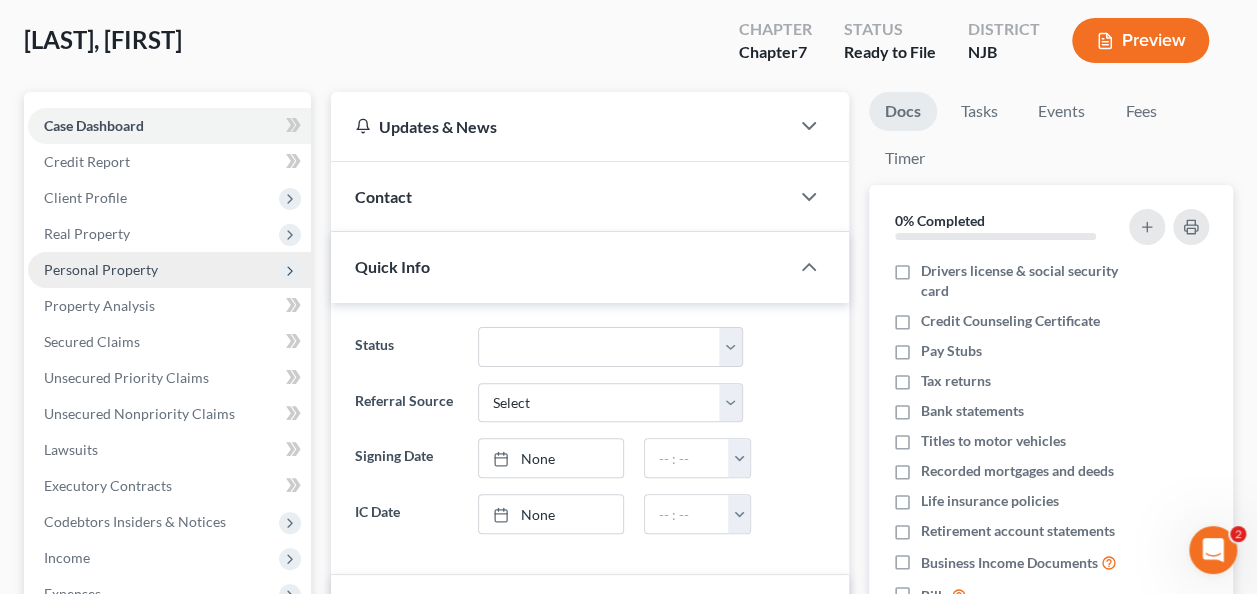 click on "Personal Property" at bounding box center [101, 269] 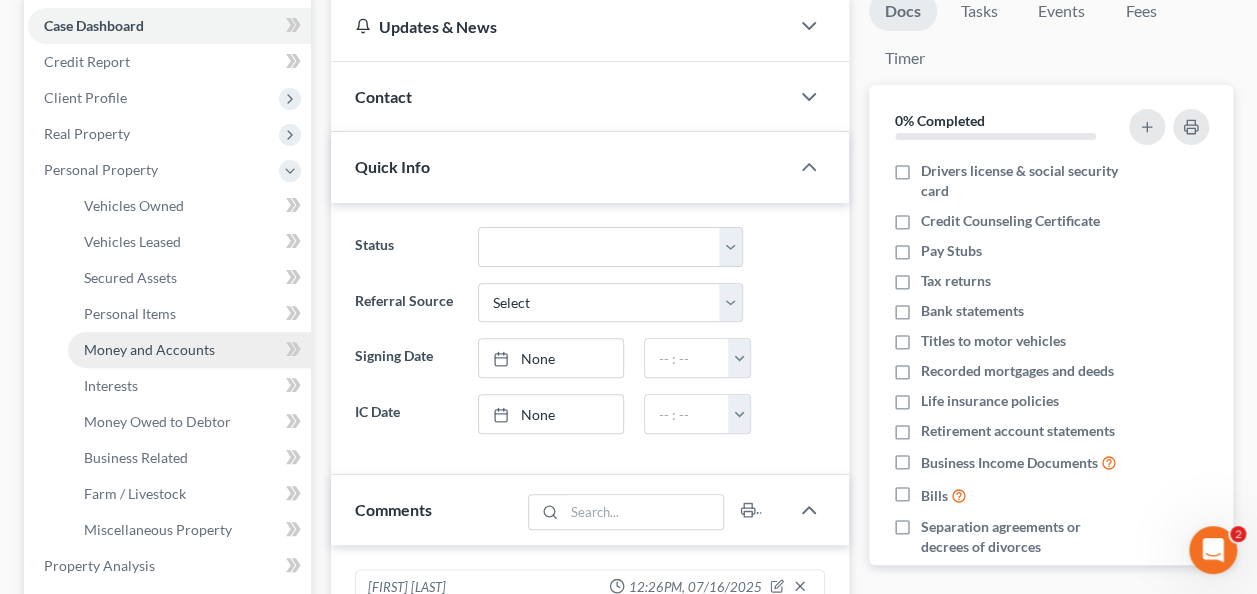 click on "Money and Accounts" at bounding box center [189, 350] 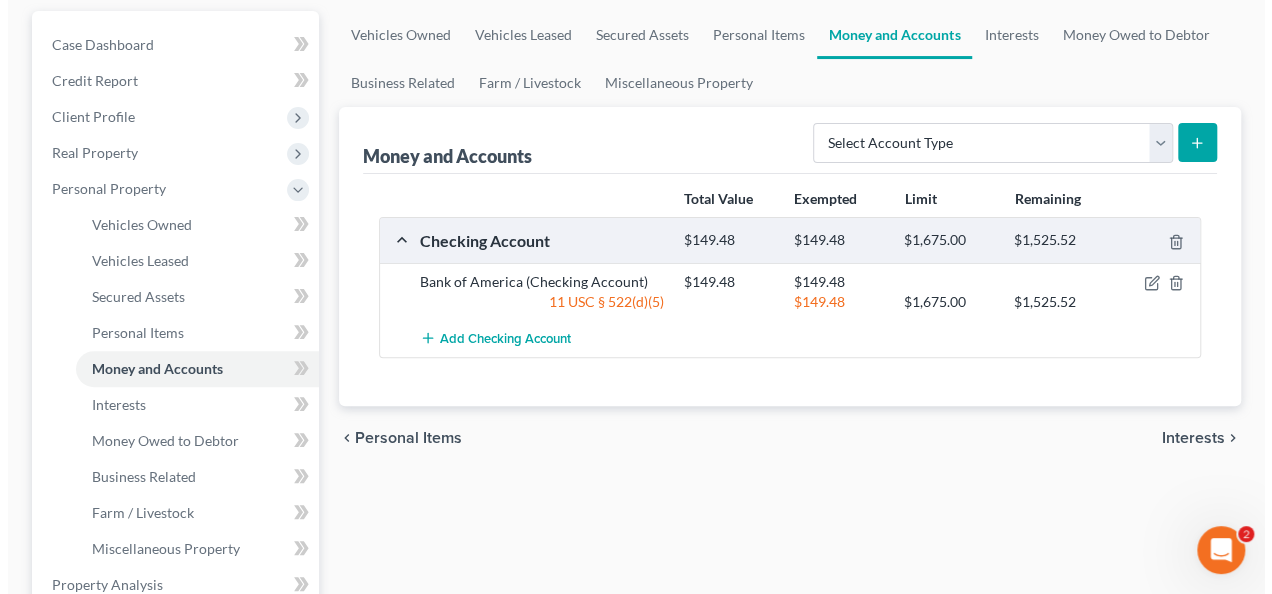 scroll, scrollTop: 200, scrollLeft: 0, axis: vertical 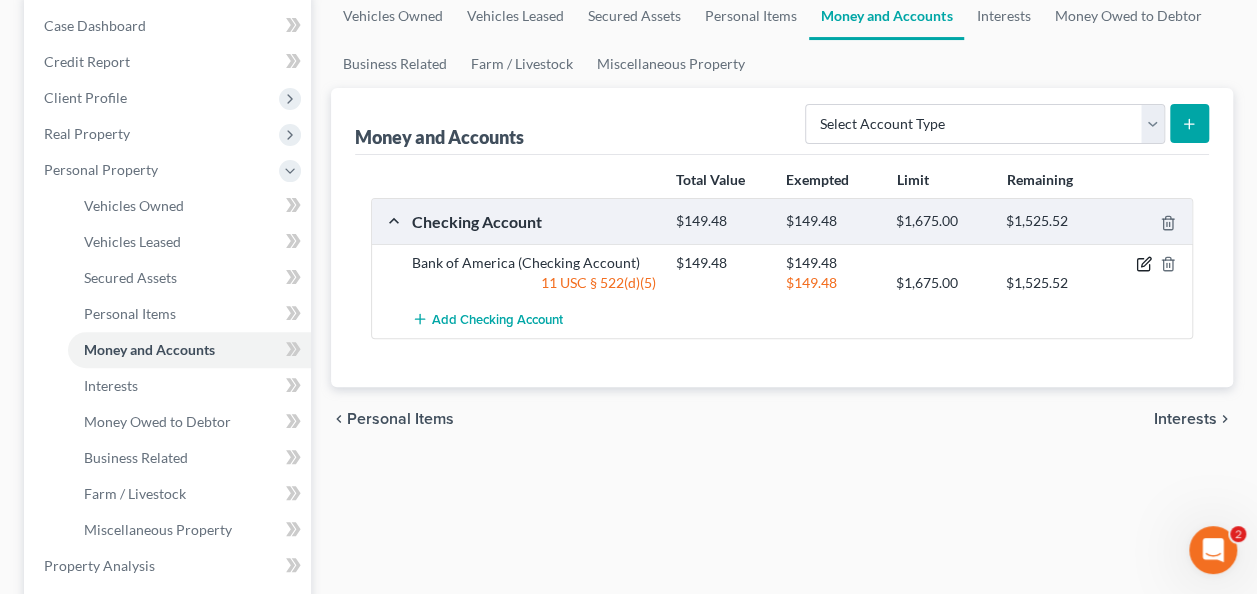 click 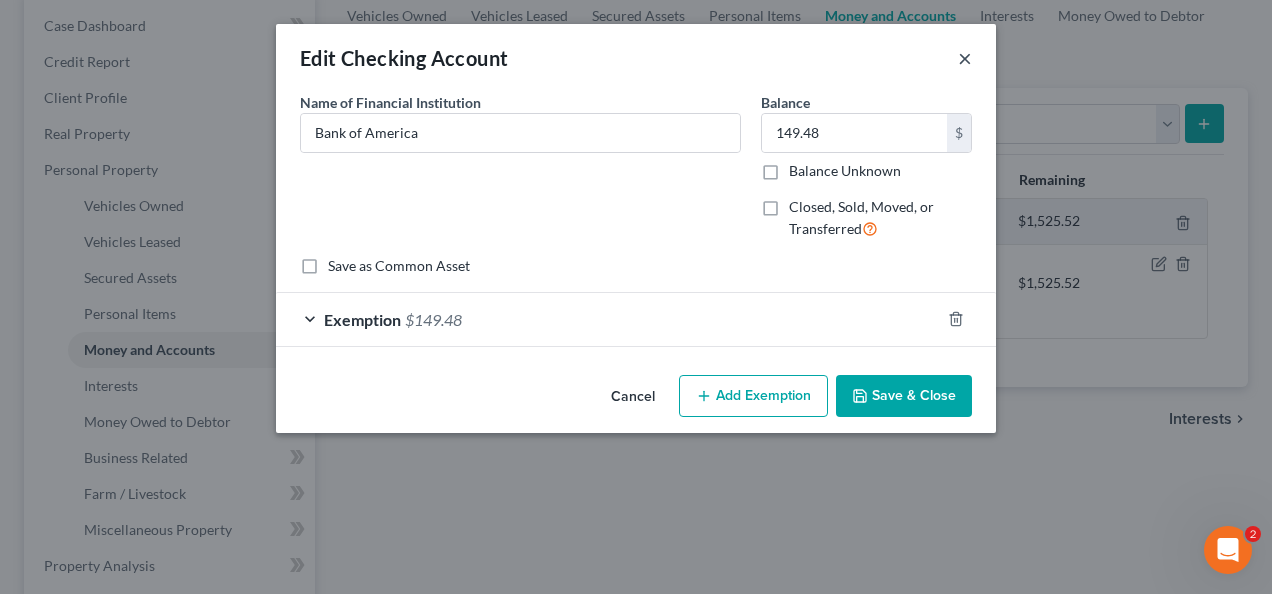 click on "×" at bounding box center [965, 58] 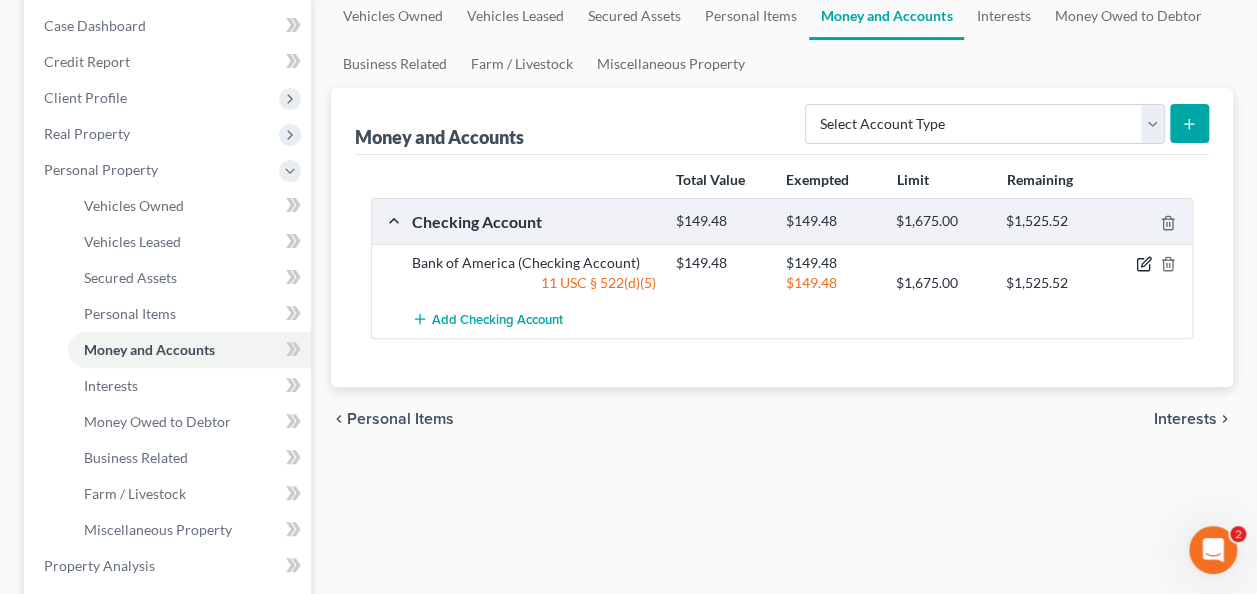 click 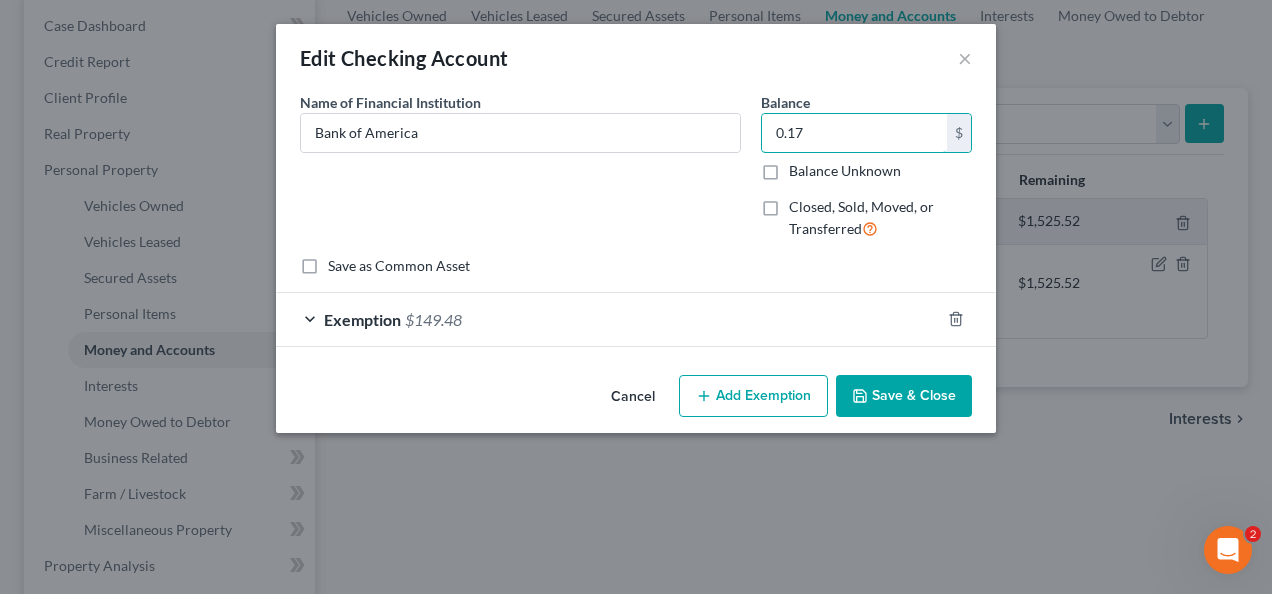 type on "0.17" 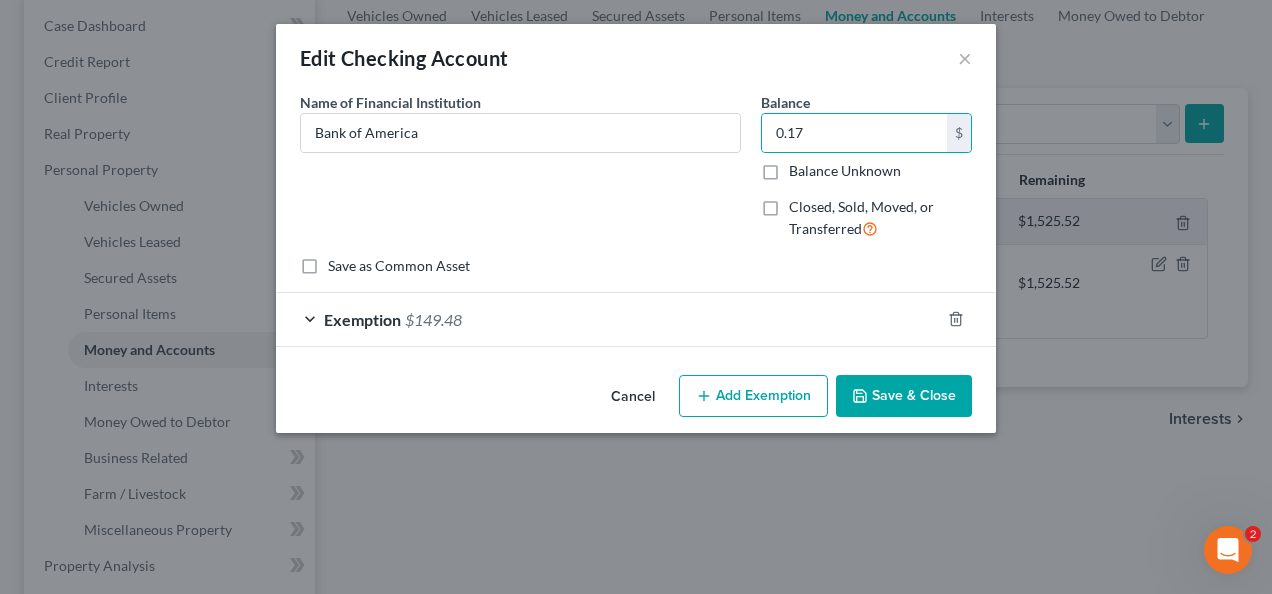 click on "Exemption $149.48" at bounding box center [608, 319] 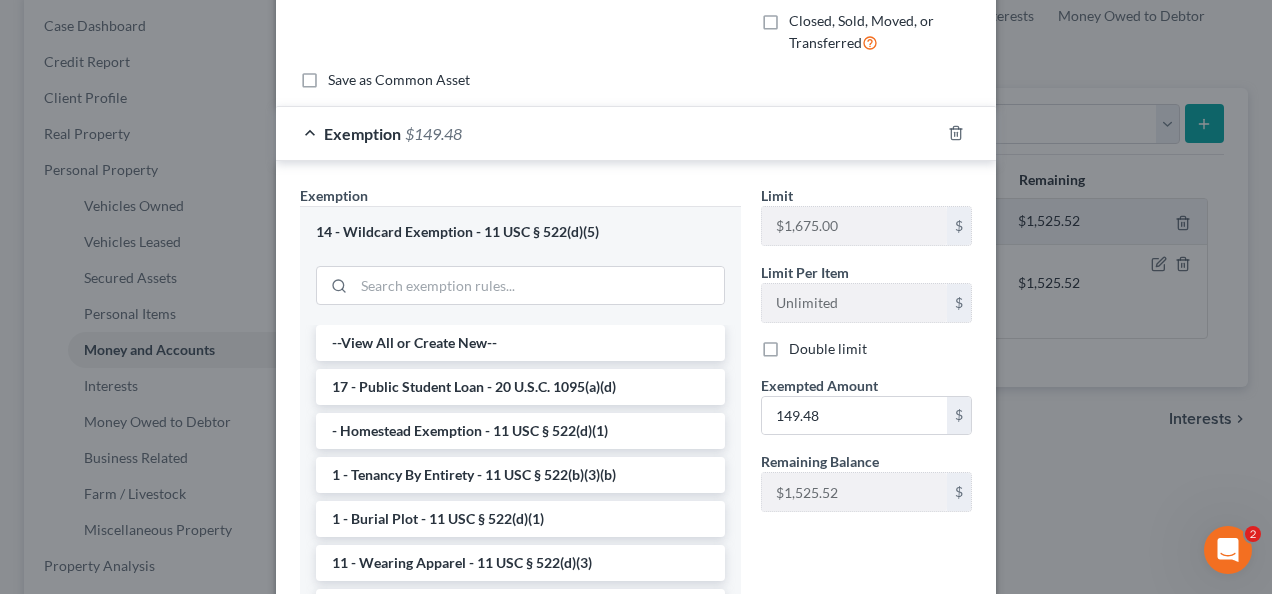 scroll, scrollTop: 200, scrollLeft: 0, axis: vertical 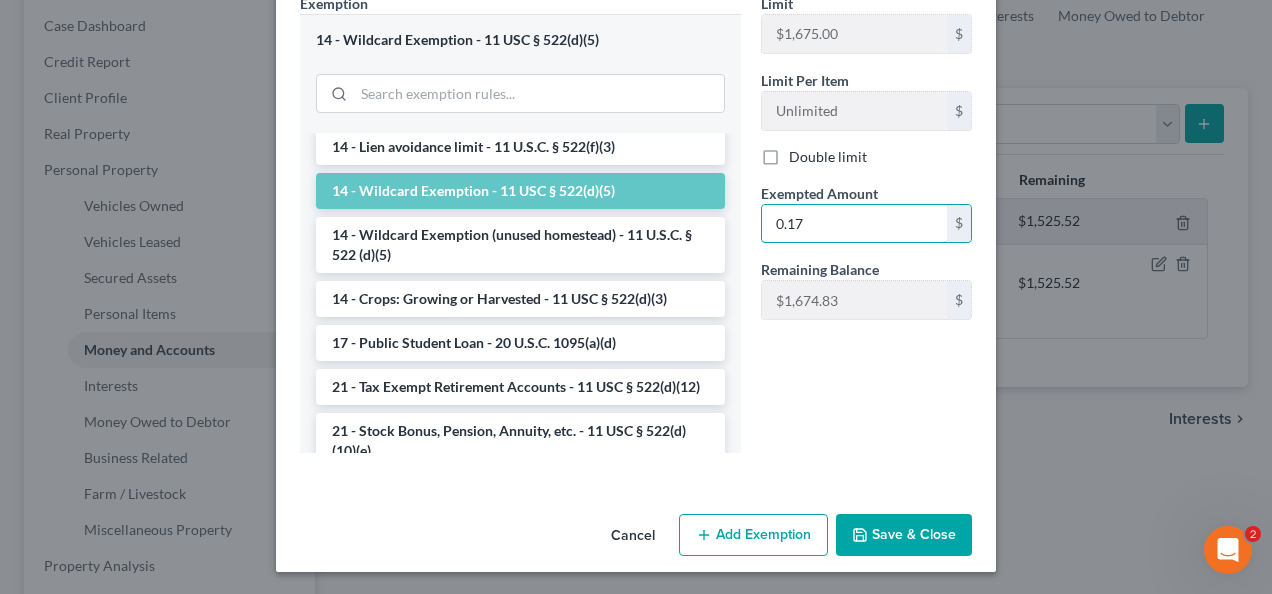 type on "0.17" 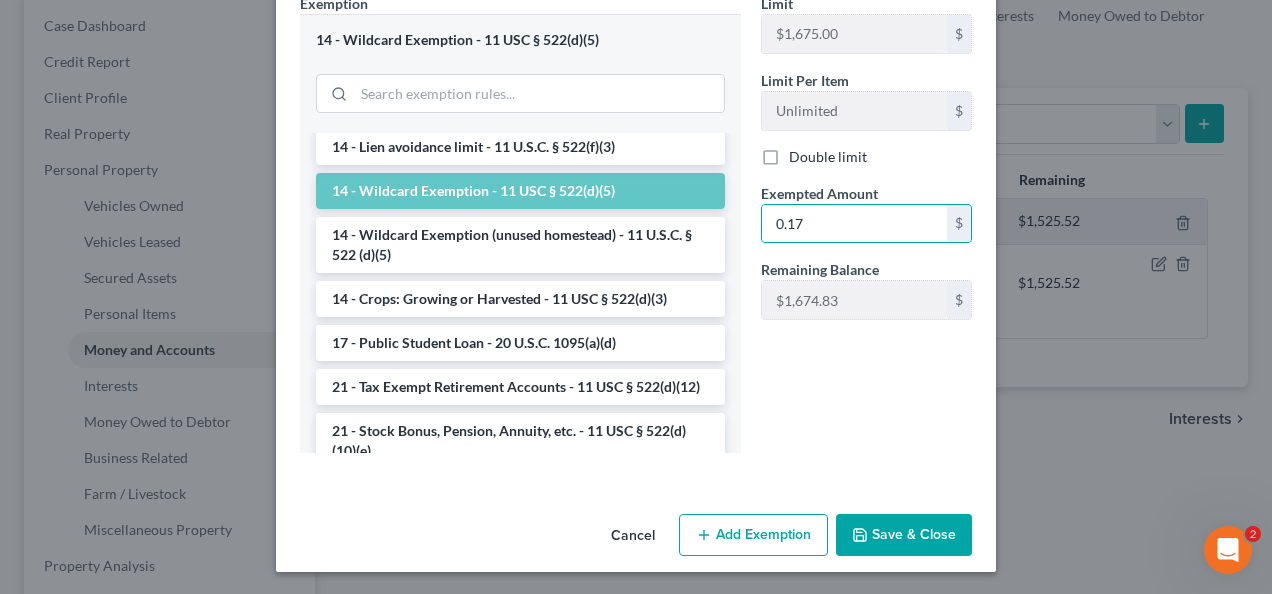 click on "Save & Close" at bounding box center (904, 535) 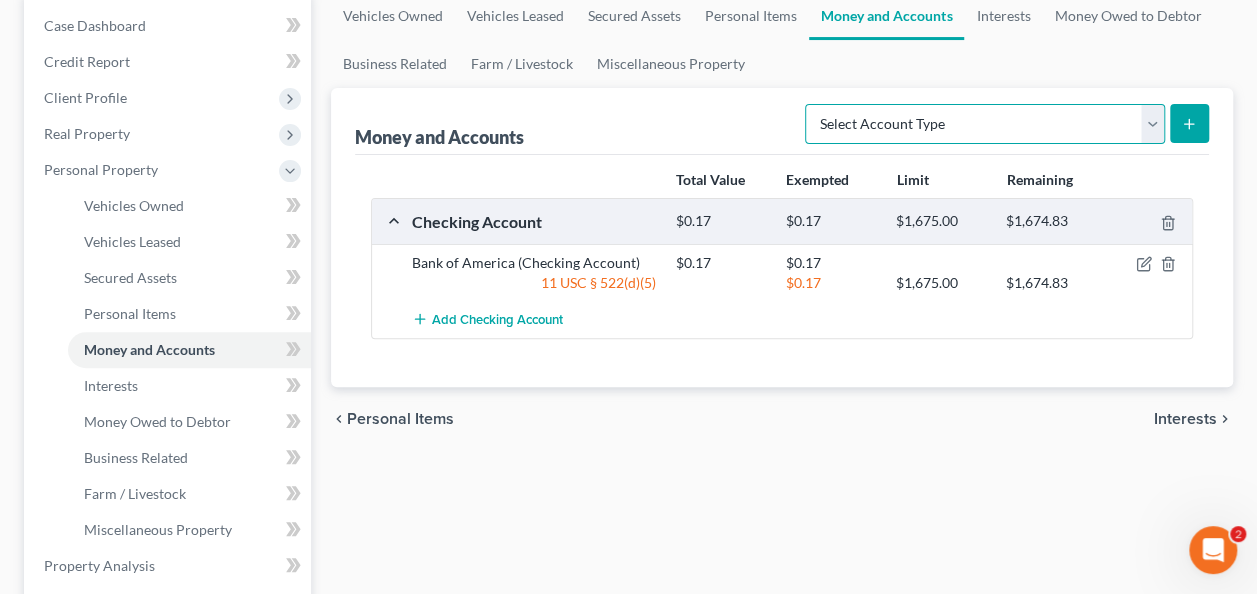 click on "Select Account Type Brokerage Cash on Hand Certificates of Deposit Checking Account Money Market Other (Credit Union, Health Savings Account, etc) Safe Deposit Box Savings Account Security Deposits or Prepayments" at bounding box center (985, 124) 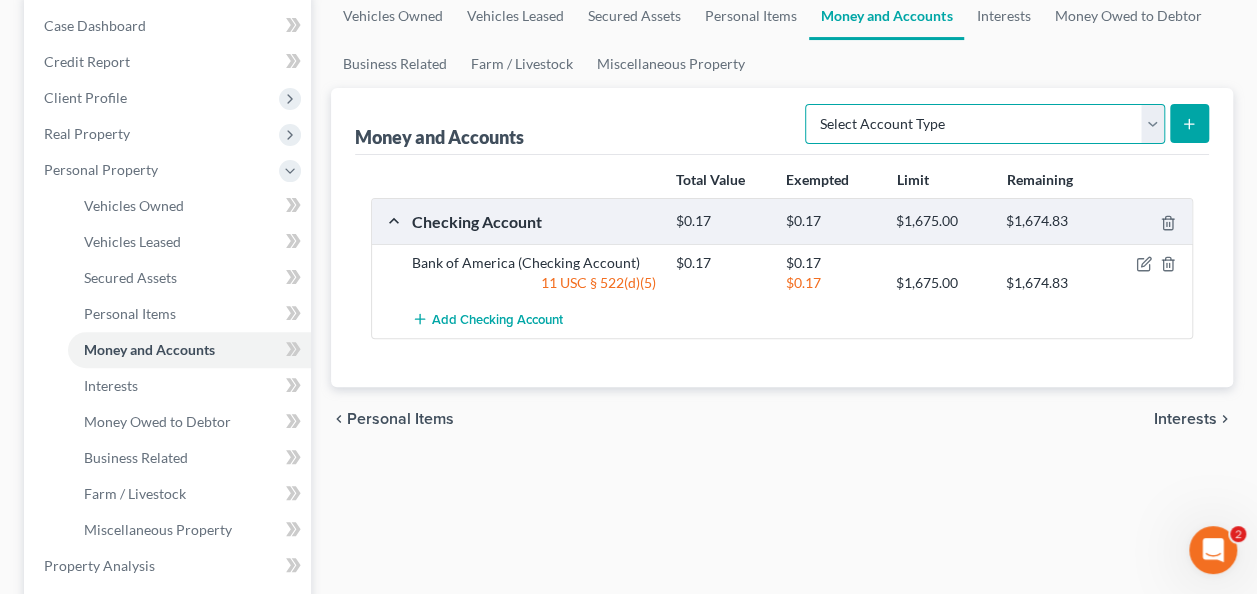 select on "checking" 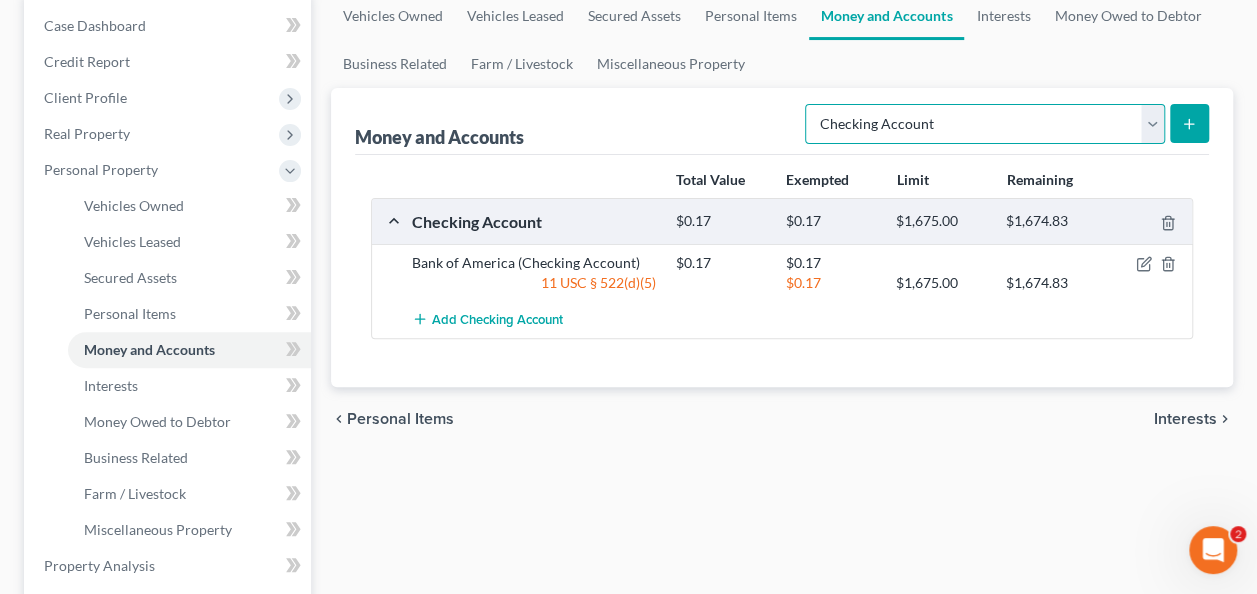 click on "Select Account Type Brokerage Cash on Hand Certificates of Deposit Checking Account Money Market Other (Credit Union, Health Savings Account, etc) Safe Deposit Box Savings Account Security Deposits or Prepayments" at bounding box center (985, 124) 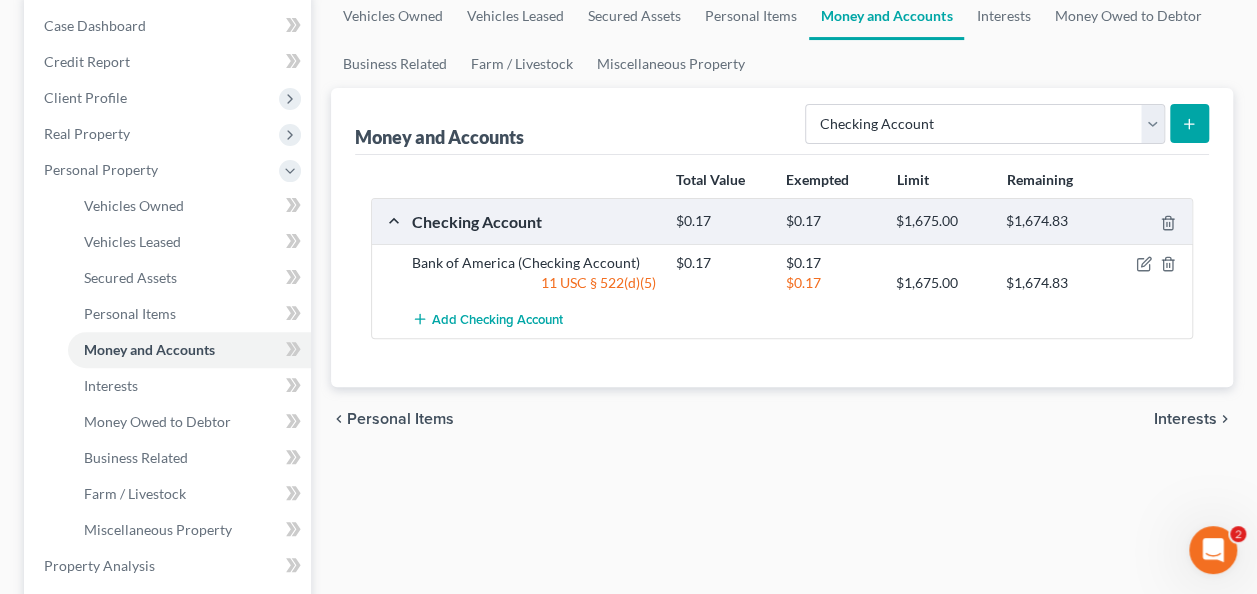 click at bounding box center [1189, 123] 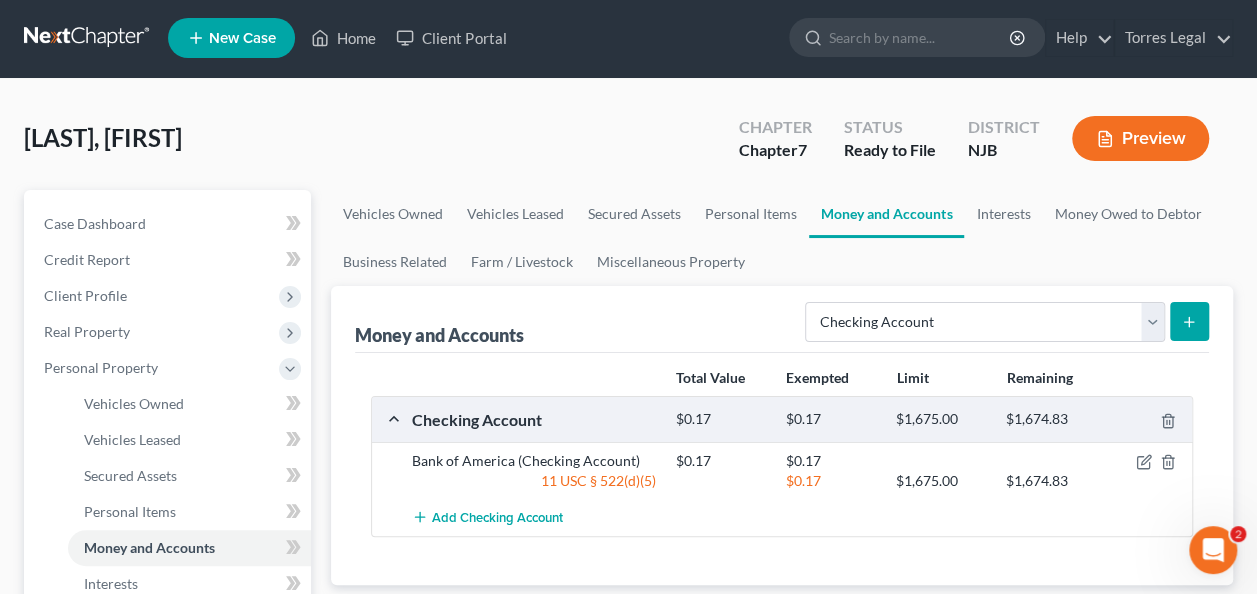 scroll, scrollTop: 0, scrollLeft: 0, axis: both 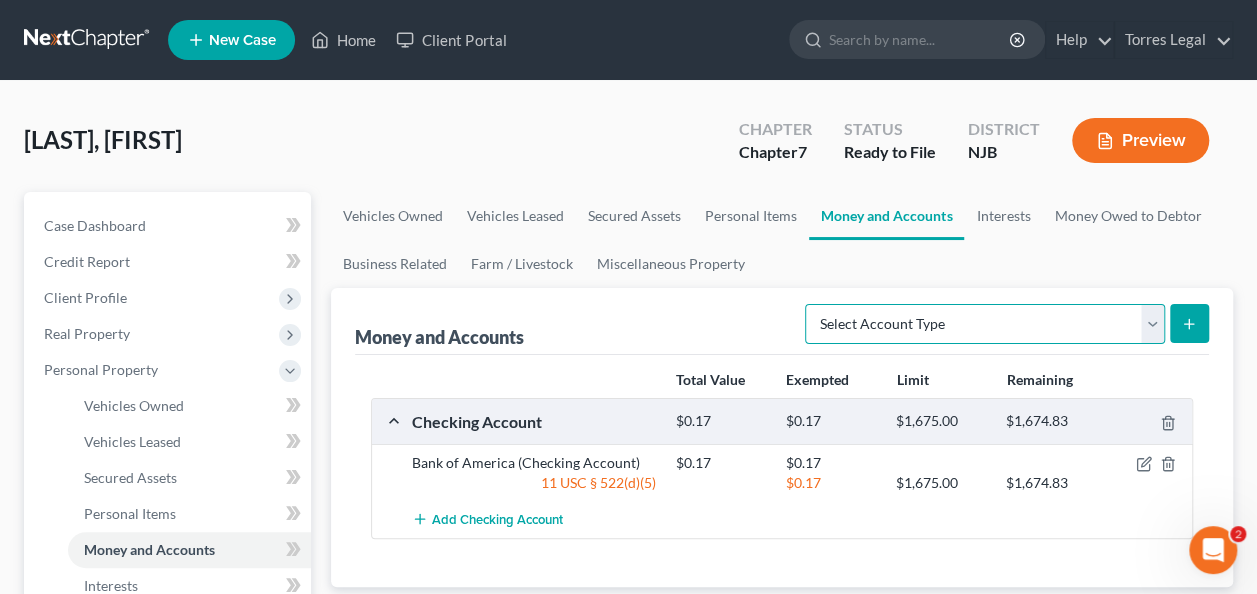 click on "Select Account Type Brokerage Cash on Hand Certificates of Deposit Checking Account Money Market Other (Credit Union, Health Savings Account, etc) Safe Deposit Box Savings Account Security Deposits or Prepayments" at bounding box center (985, 324) 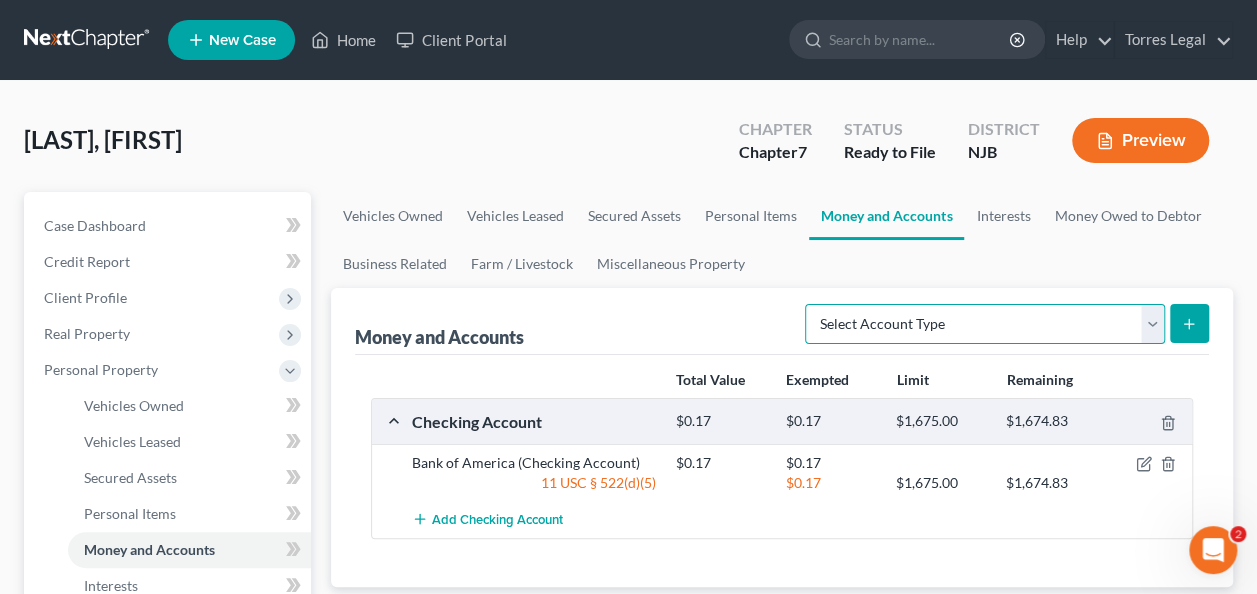 select on "checking" 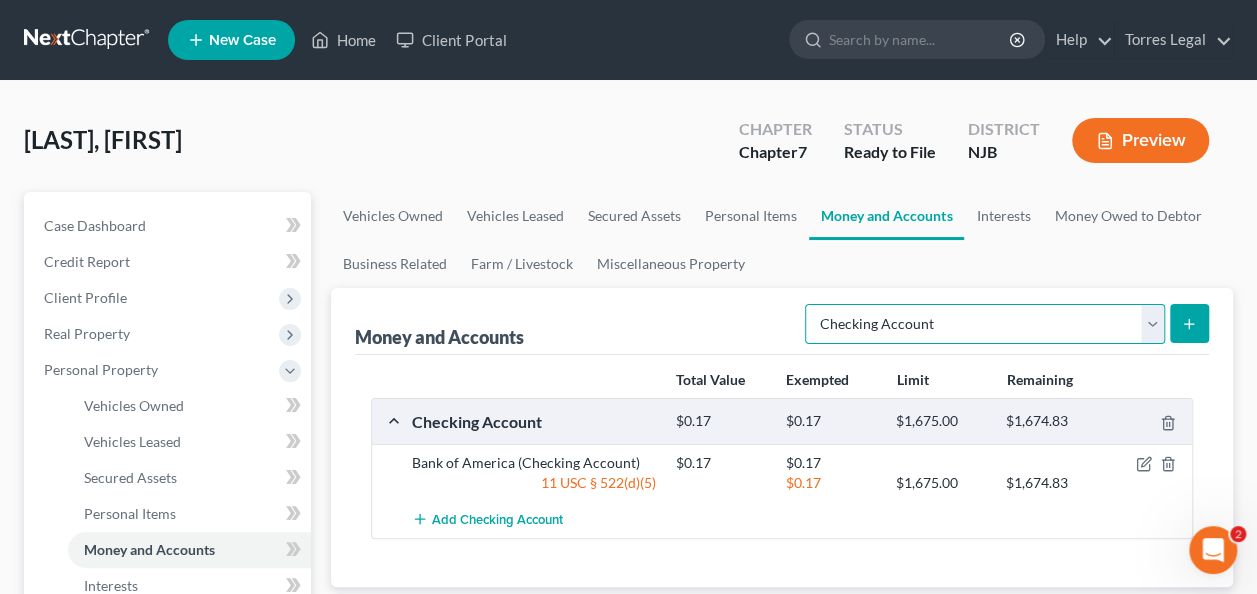 click on "Select Account Type Brokerage Cash on Hand Certificates of Deposit Checking Account Money Market Other (Credit Union, Health Savings Account, etc) Safe Deposit Box Savings Account Security Deposits or Prepayments" at bounding box center [985, 324] 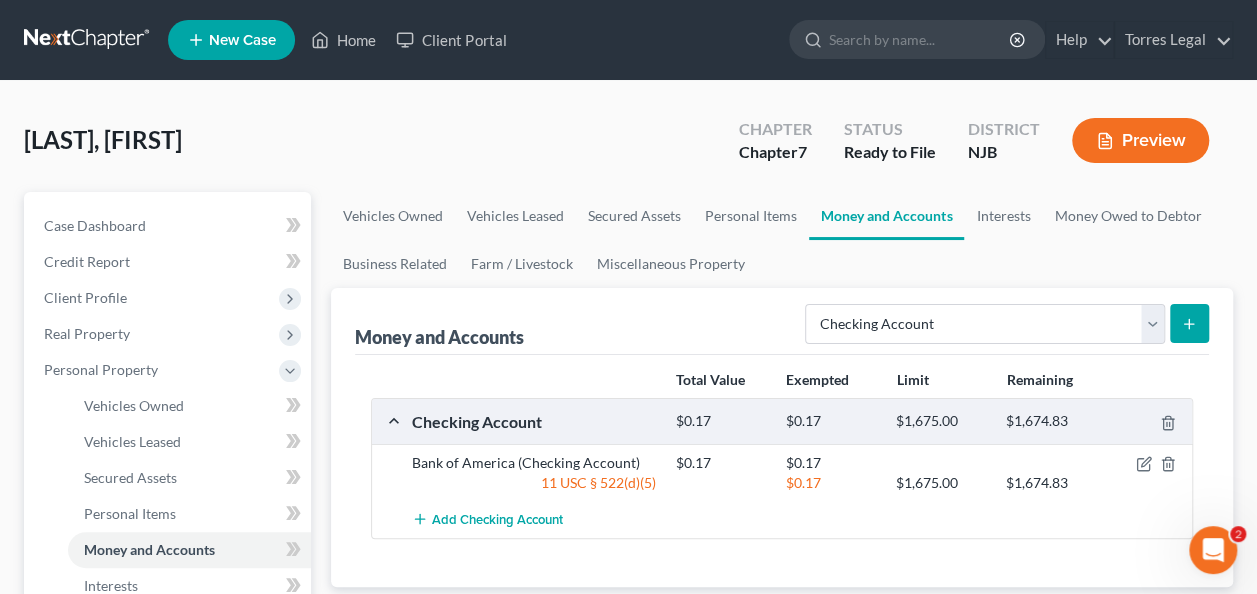 click at bounding box center [1189, 323] 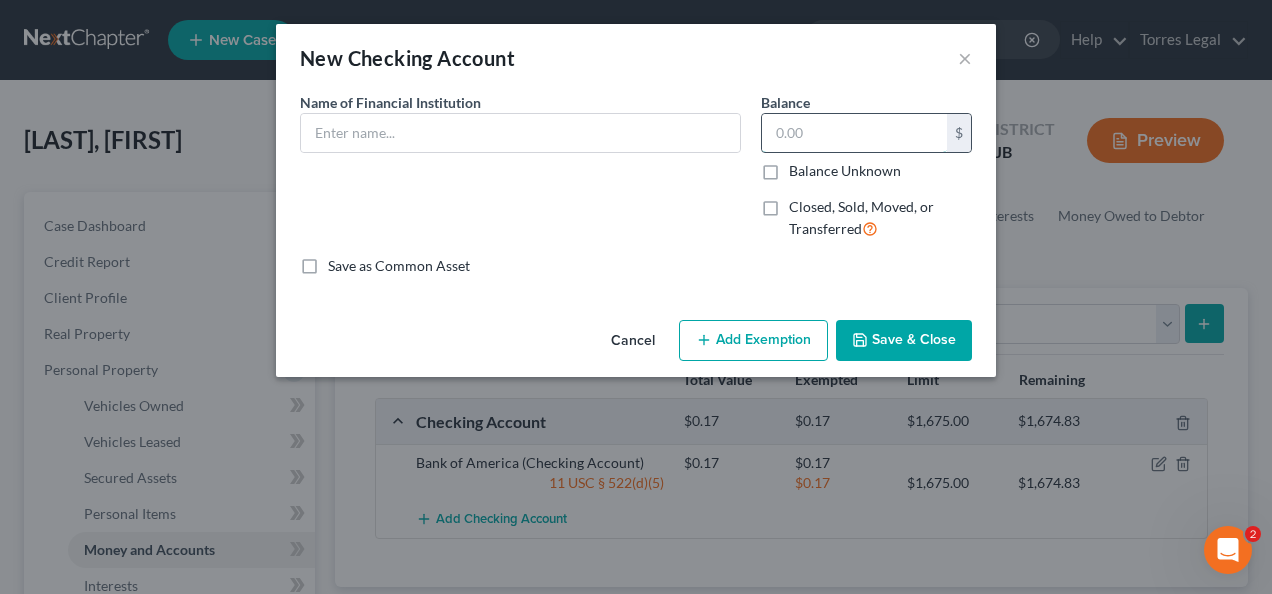 click at bounding box center [854, 133] 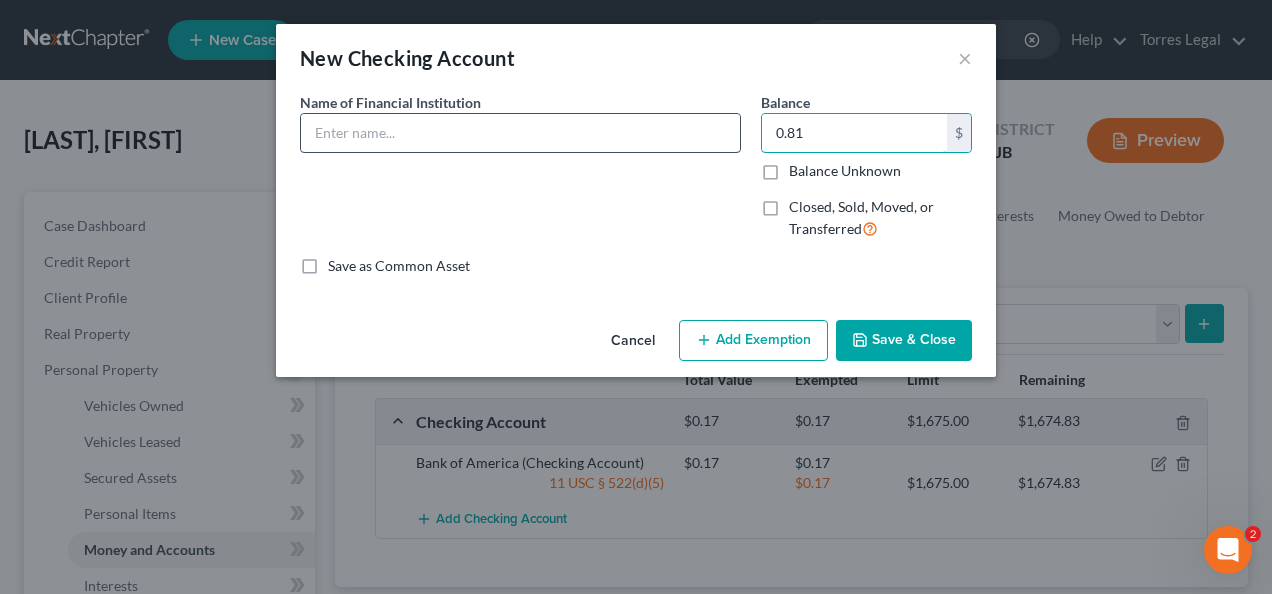 type on "0.81" 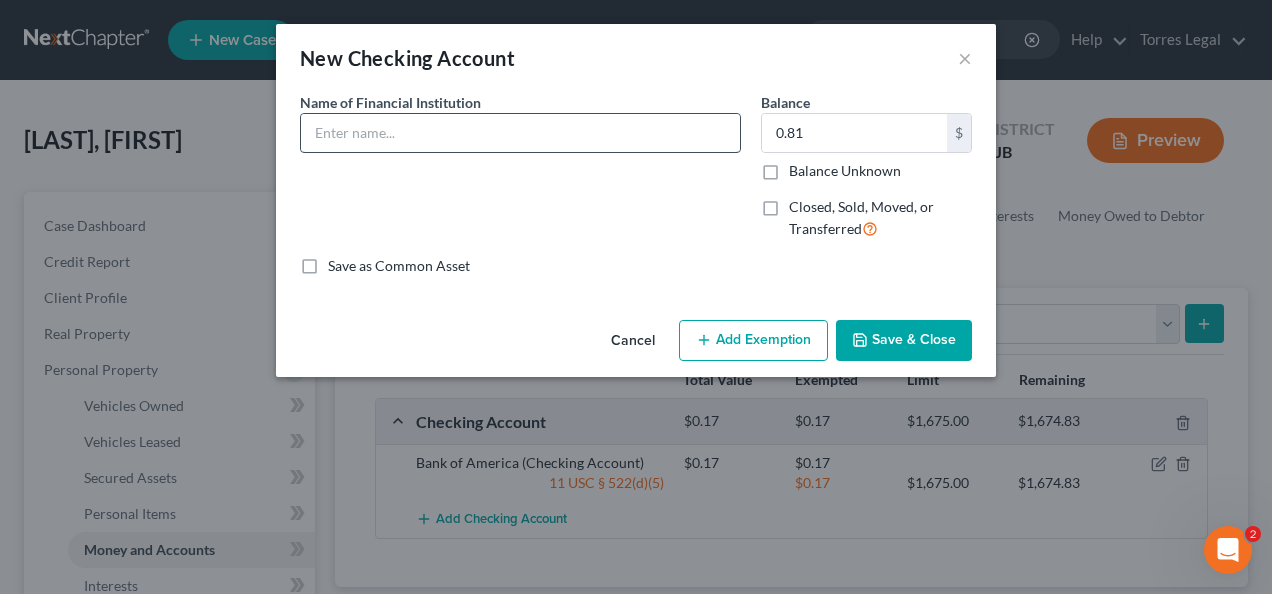 click at bounding box center (520, 133) 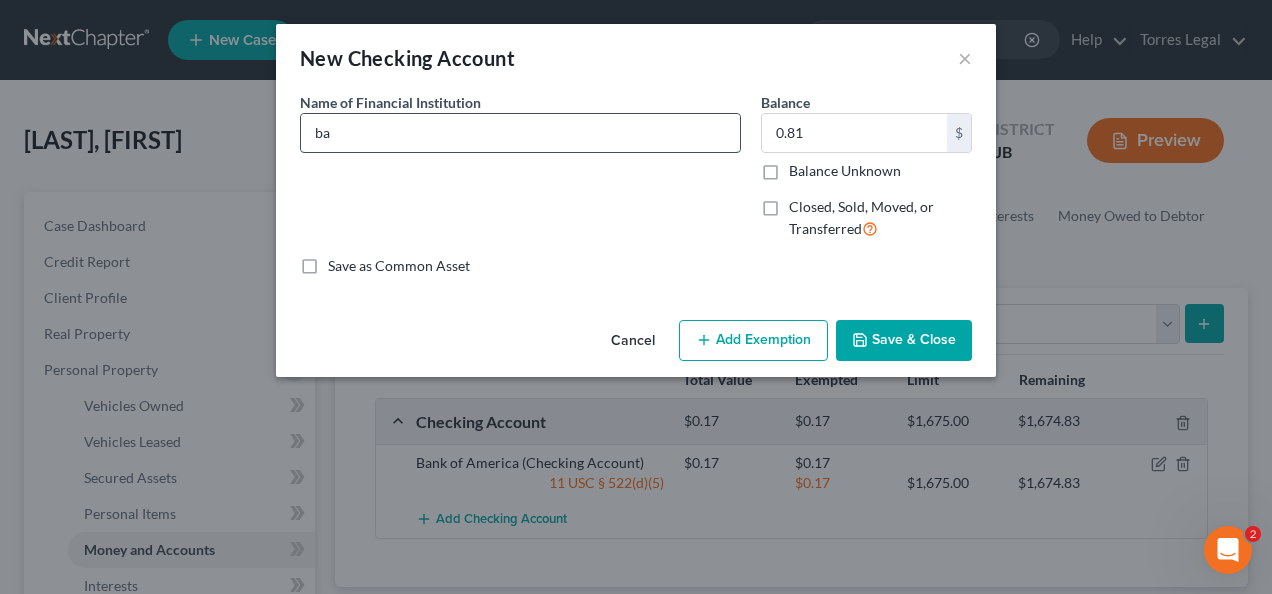 type on "b" 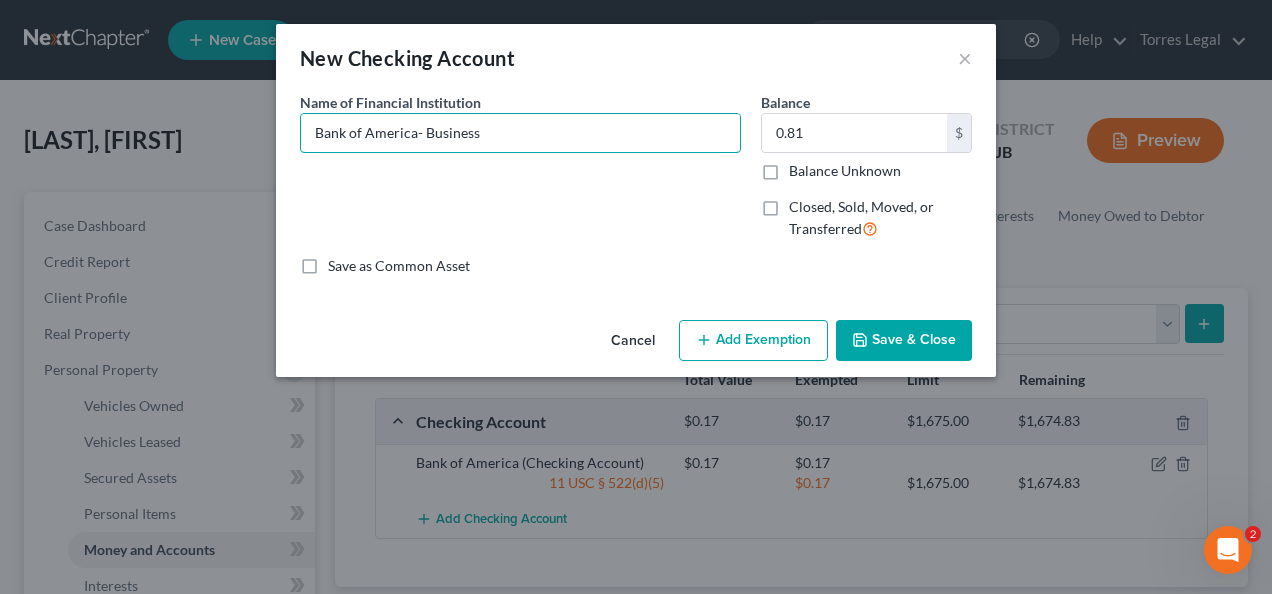 type on "Bank of America- Business" 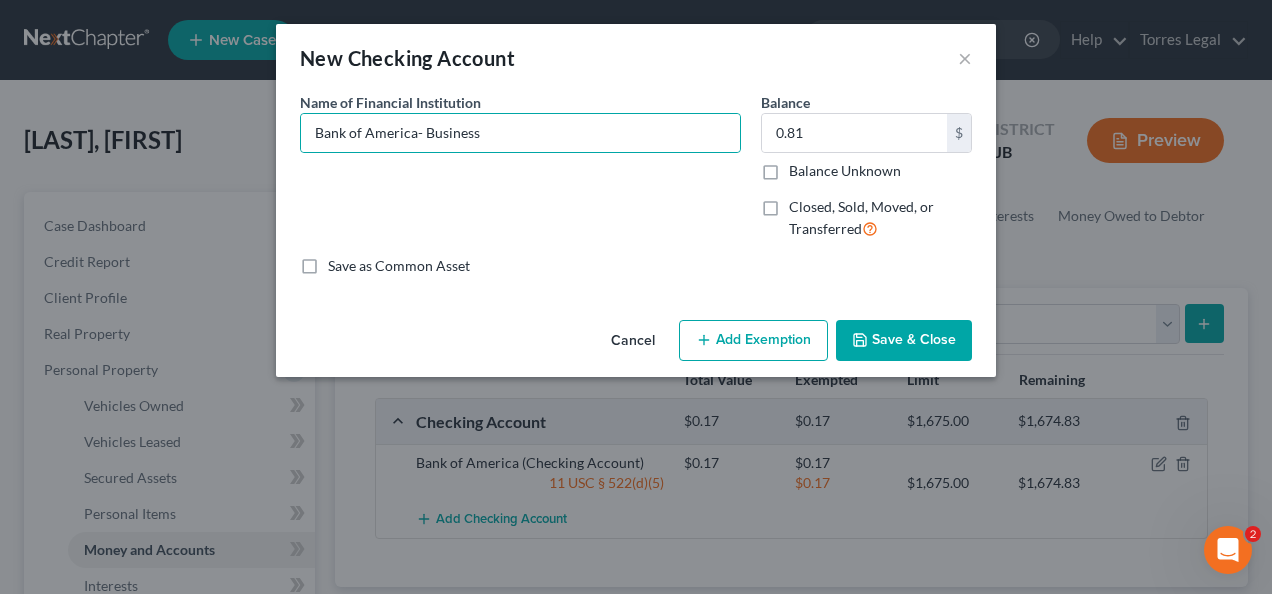 click on "Add Exemption" at bounding box center [753, 341] 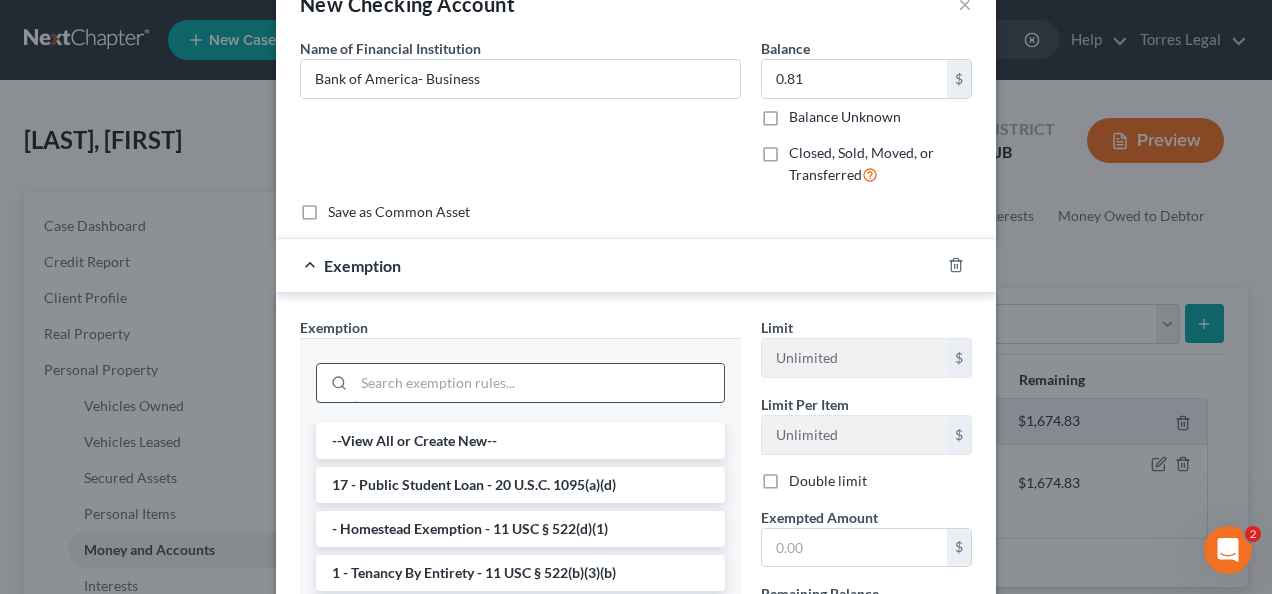 scroll, scrollTop: 100, scrollLeft: 0, axis: vertical 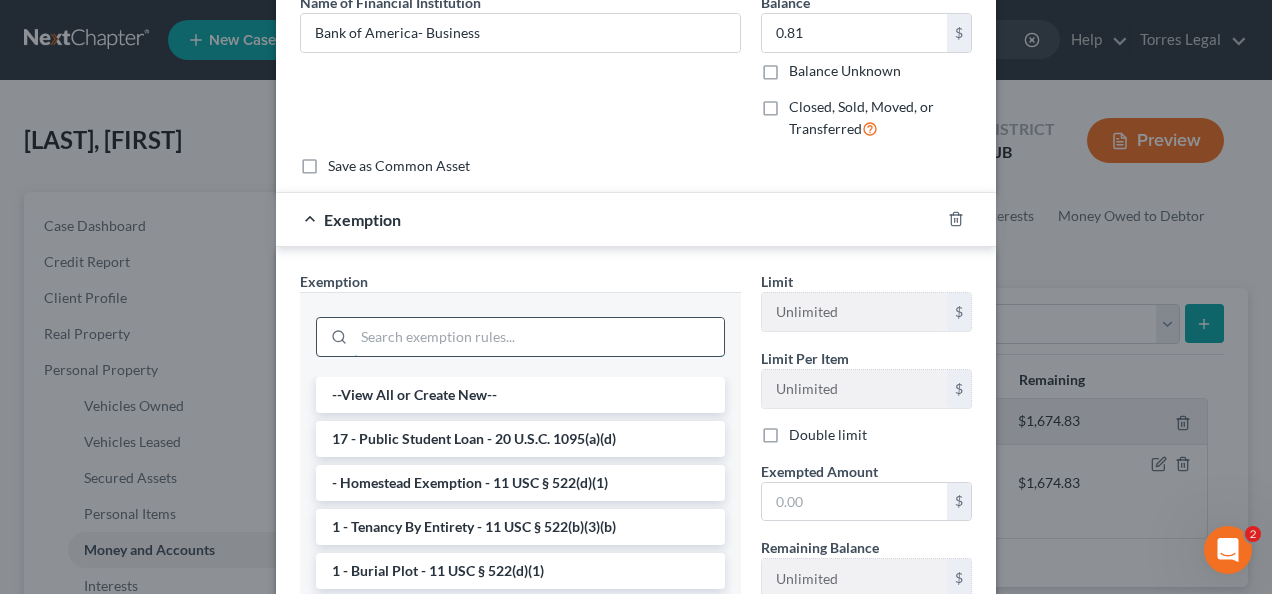 click at bounding box center (539, 337) 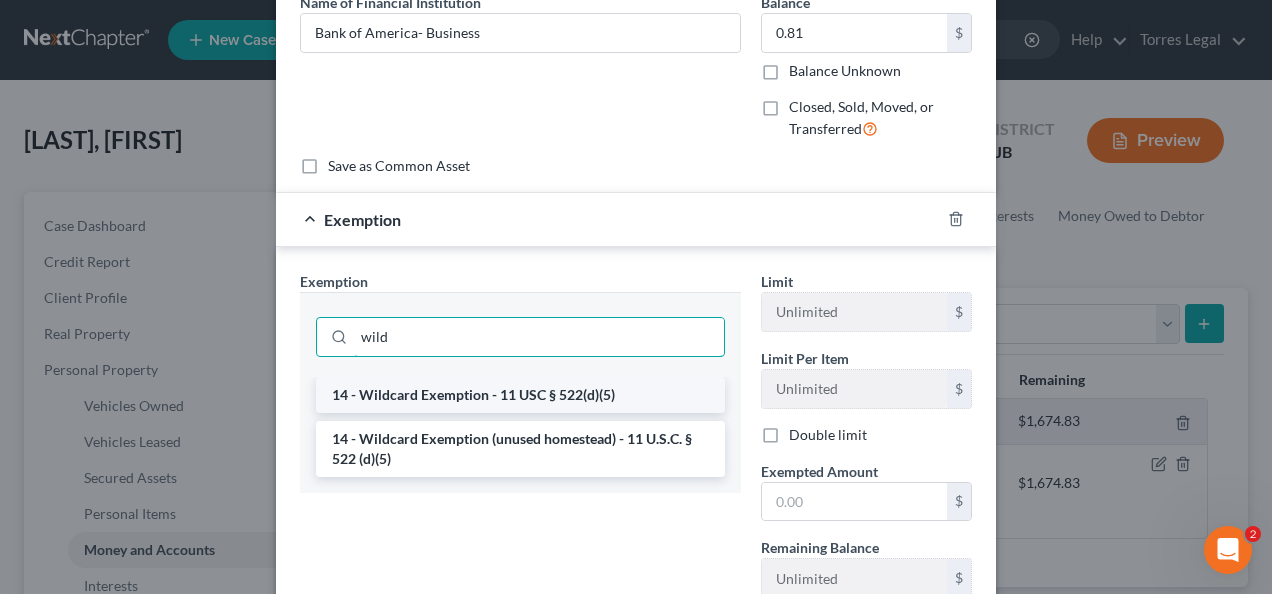 type on "wild" 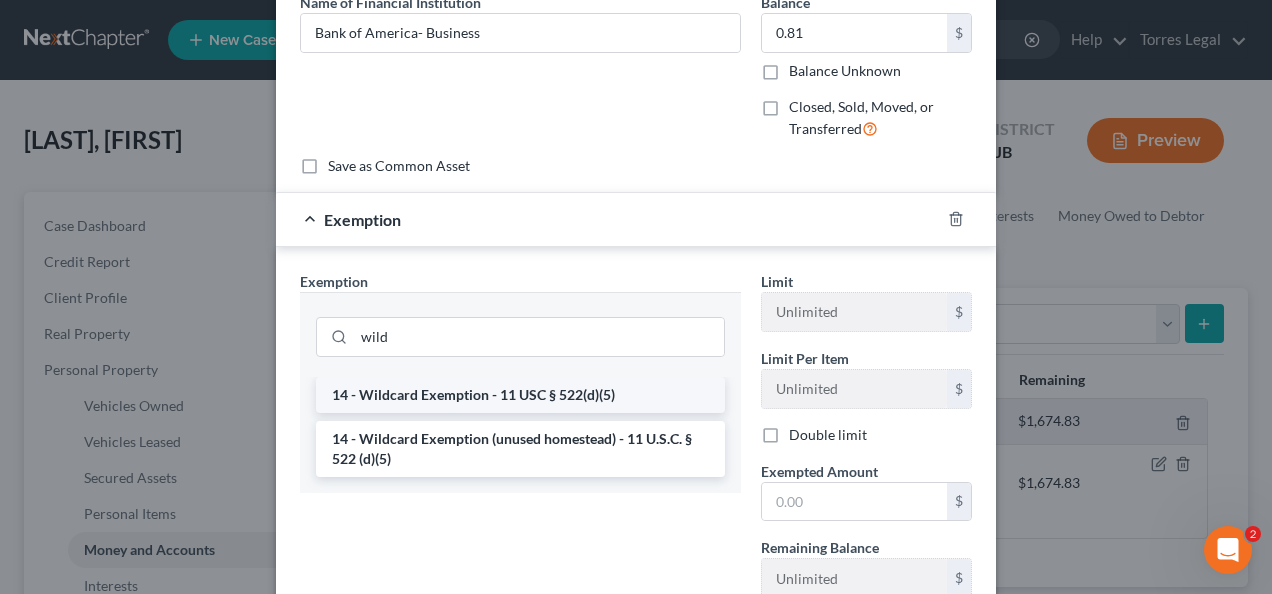 click on "14 - Wildcard Exemption - 11 USC § 522(d)(5)" at bounding box center (520, 395) 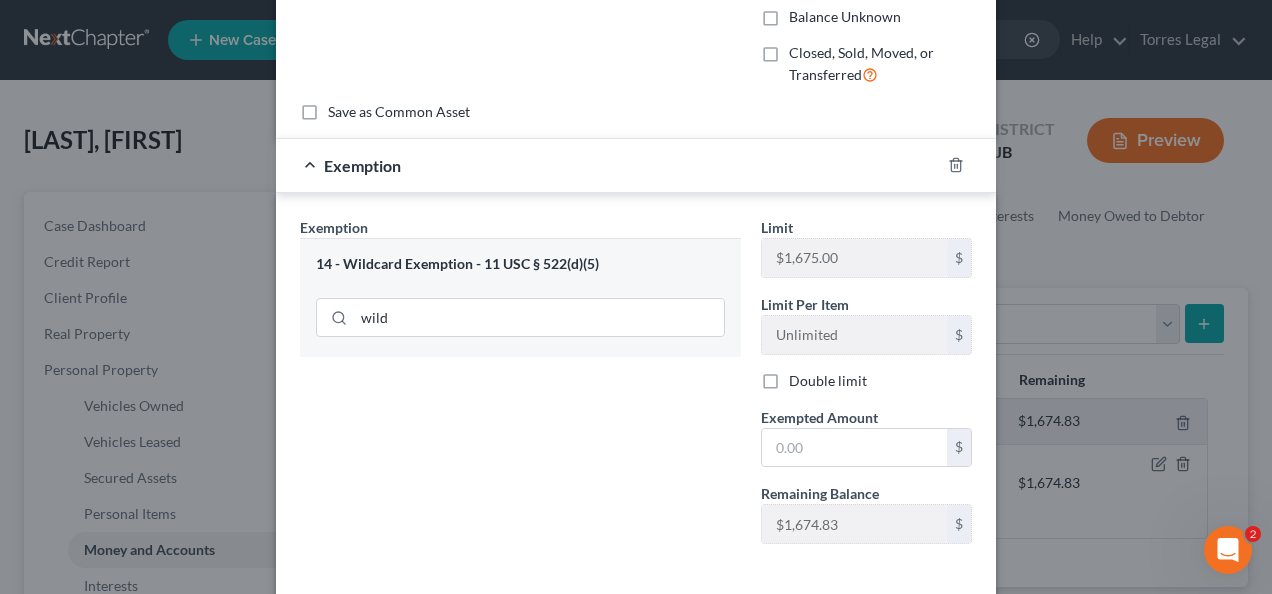 scroll, scrollTop: 200, scrollLeft: 0, axis: vertical 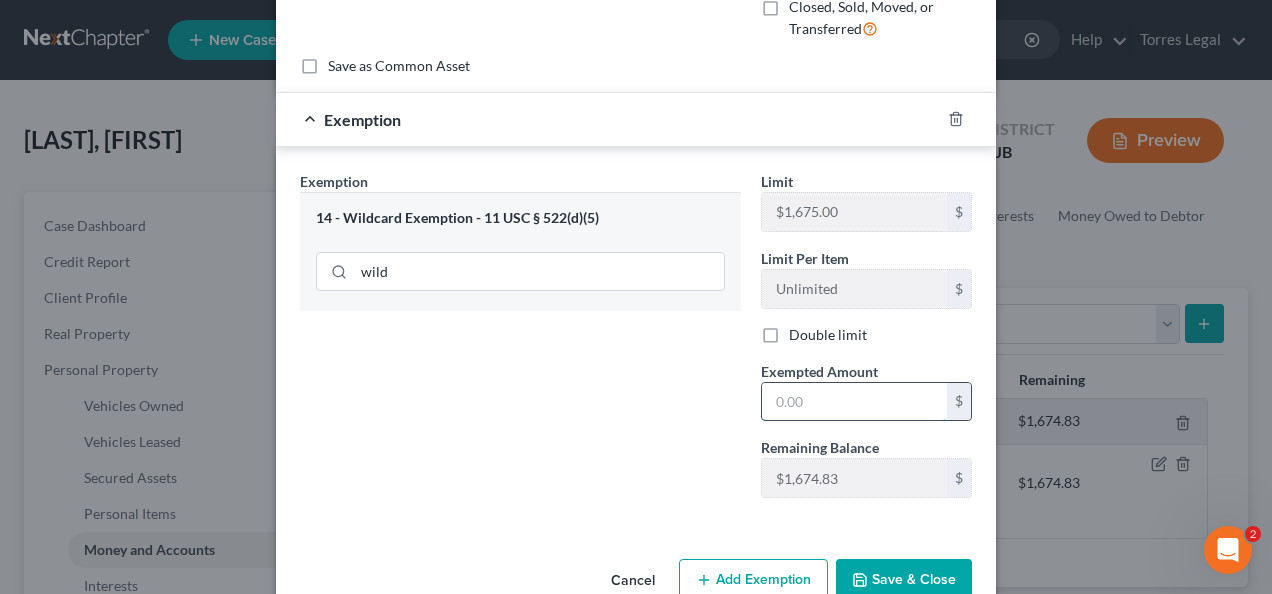 click at bounding box center [854, 402] 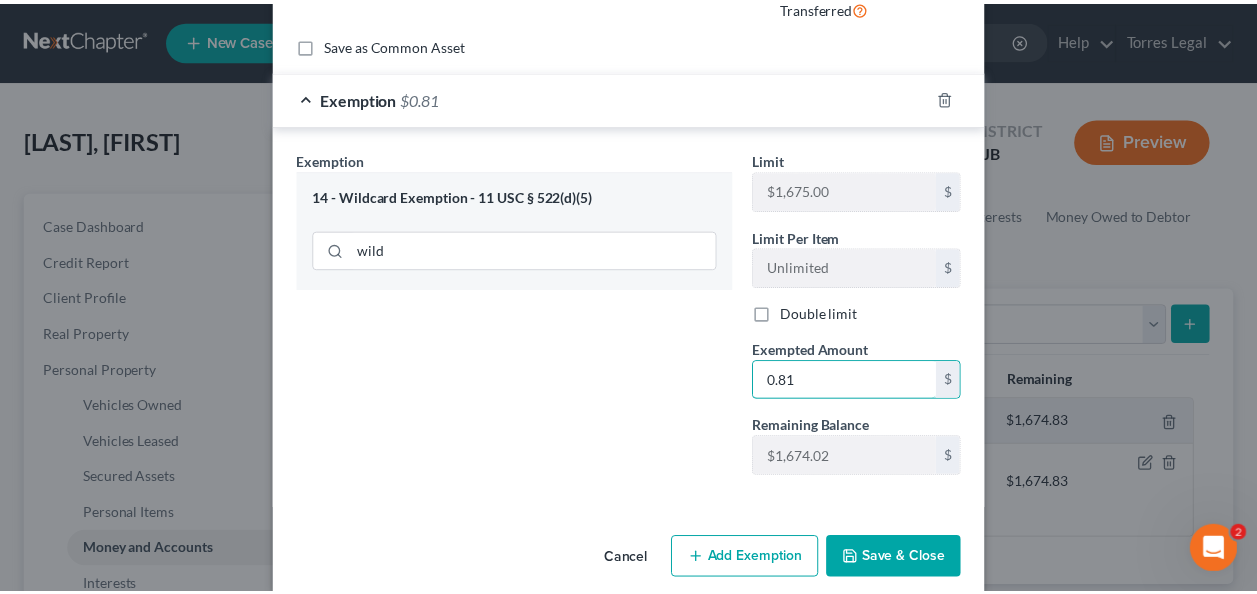 scroll, scrollTop: 242, scrollLeft: 0, axis: vertical 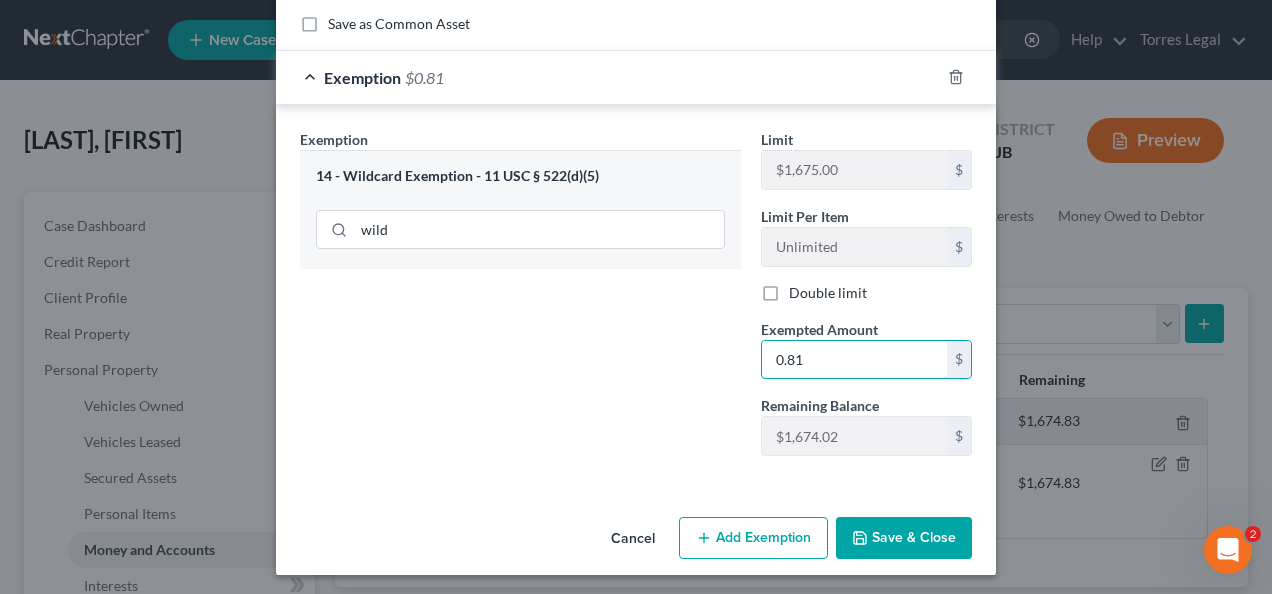 type on "0.81" 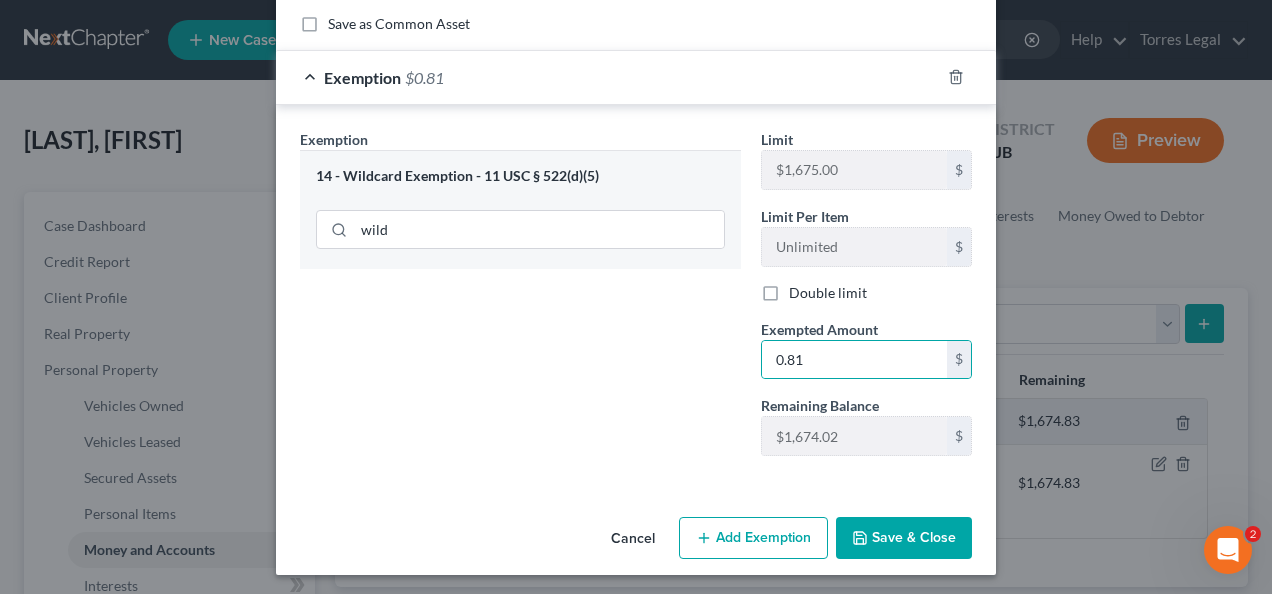 click on "Save & Close" at bounding box center [904, 538] 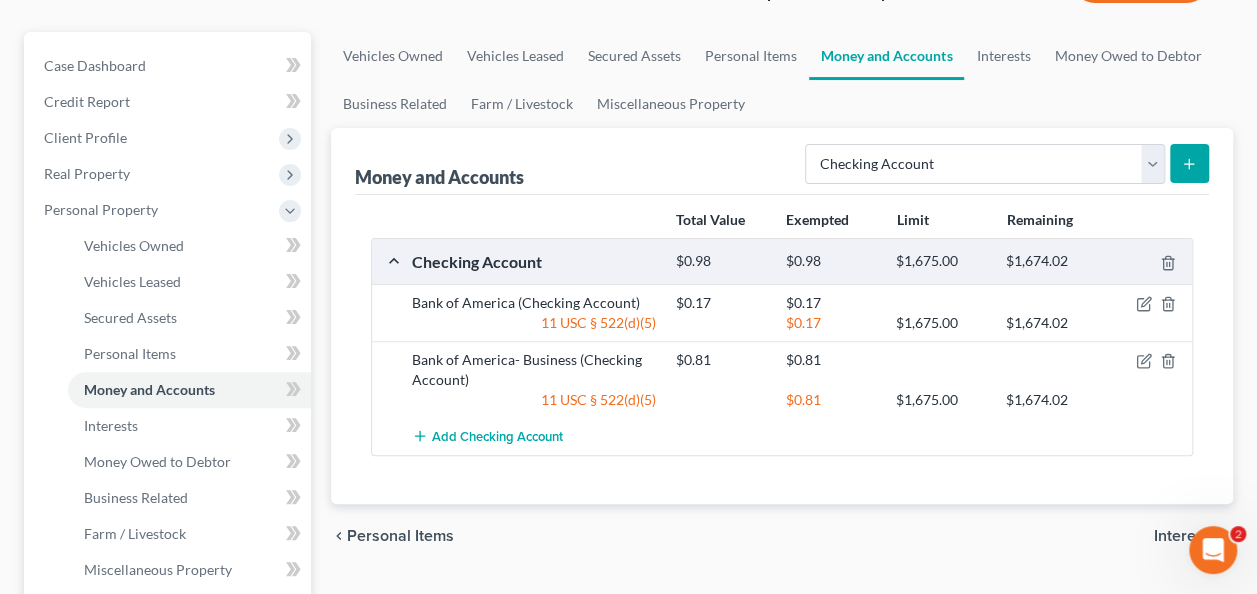 scroll, scrollTop: 200, scrollLeft: 0, axis: vertical 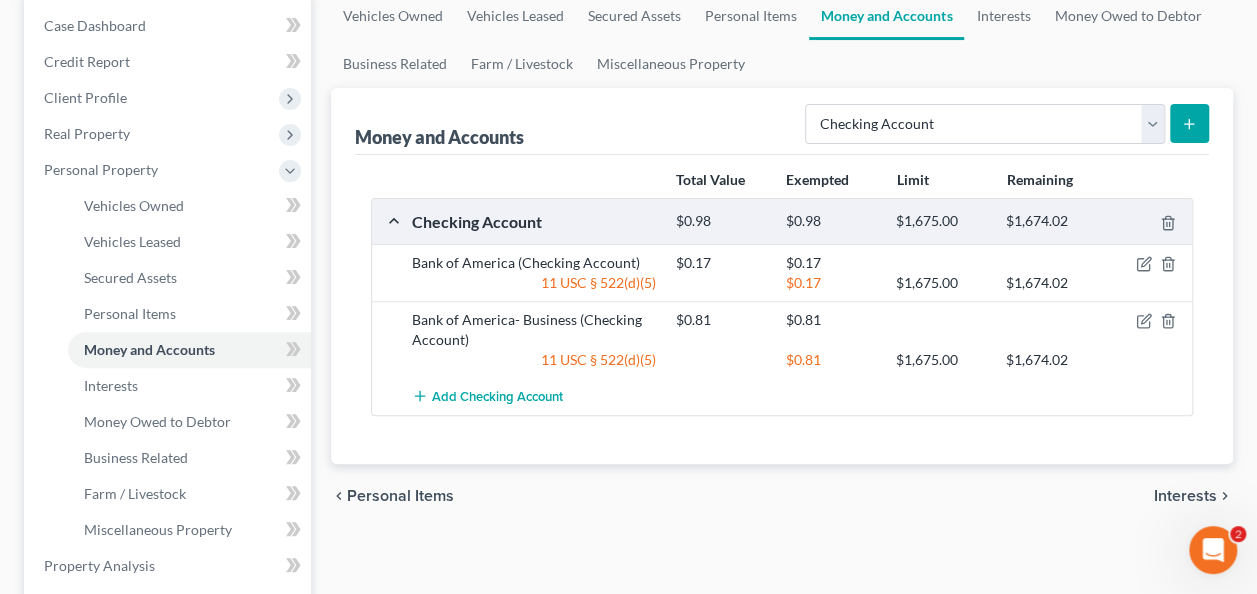 click on "Interests" at bounding box center [1185, 496] 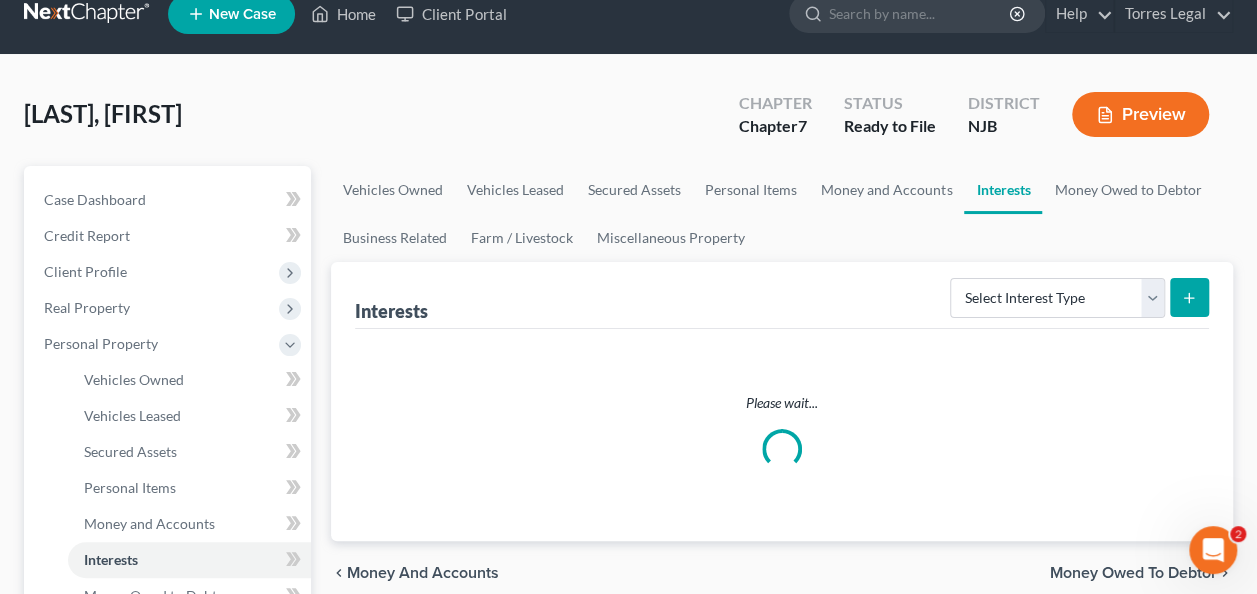 scroll, scrollTop: 0, scrollLeft: 0, axis: both 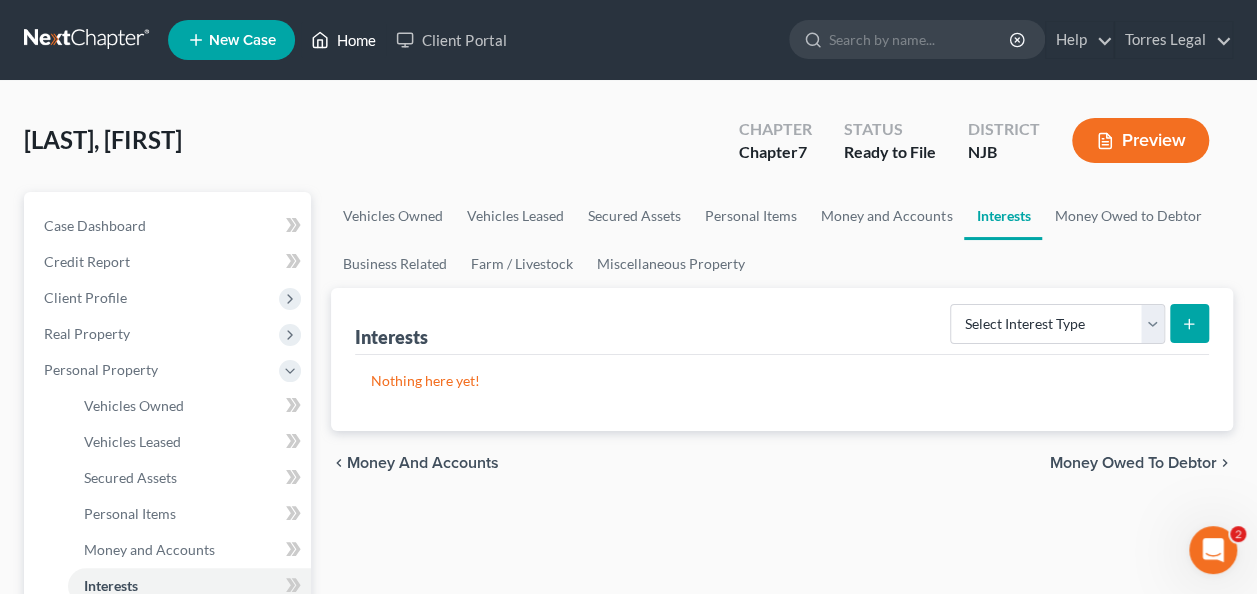 click on "Home" at bounding box center [343, 40] 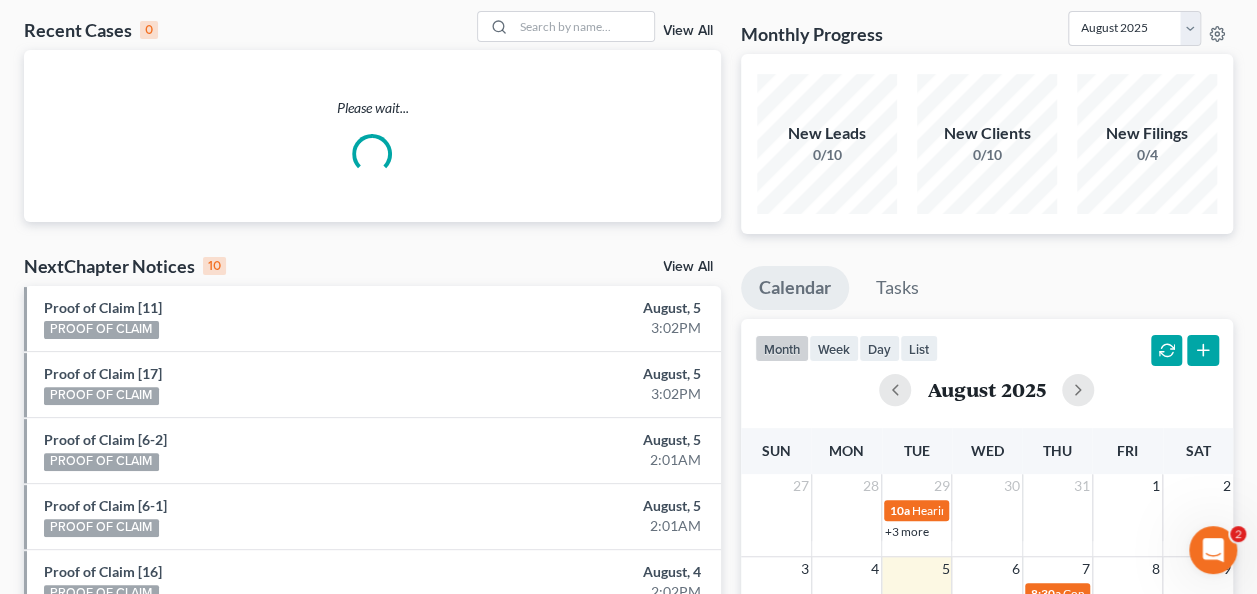 scroll, scrollTop: 100, scrollLeft: 0, axis: vertical 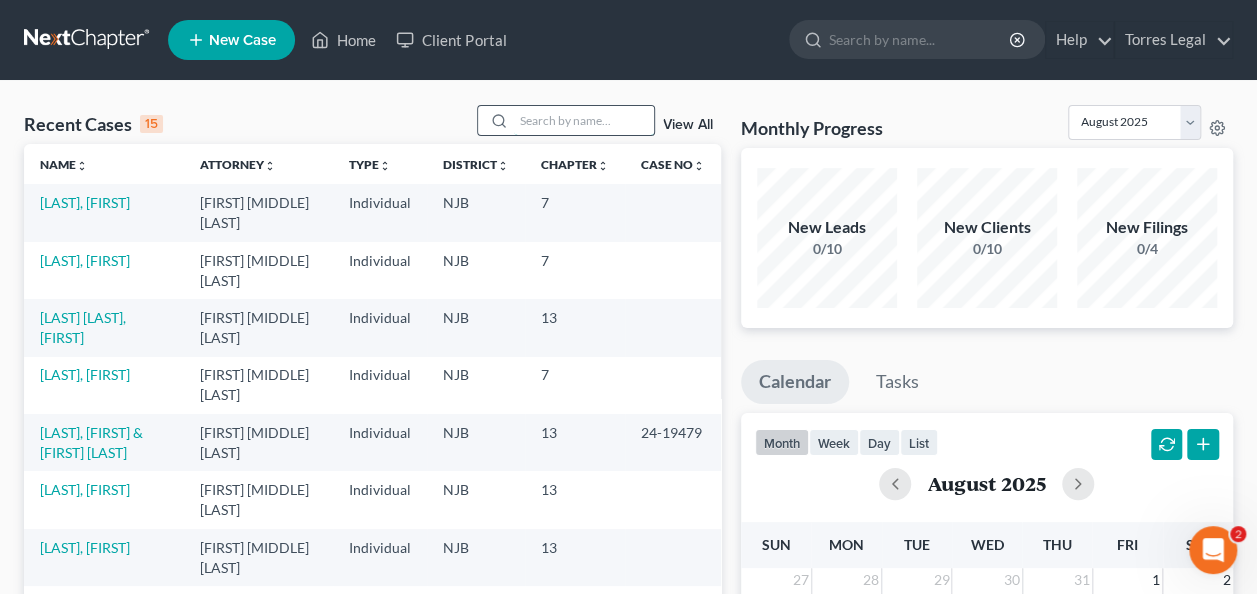 click at bounding box center [584, 120] 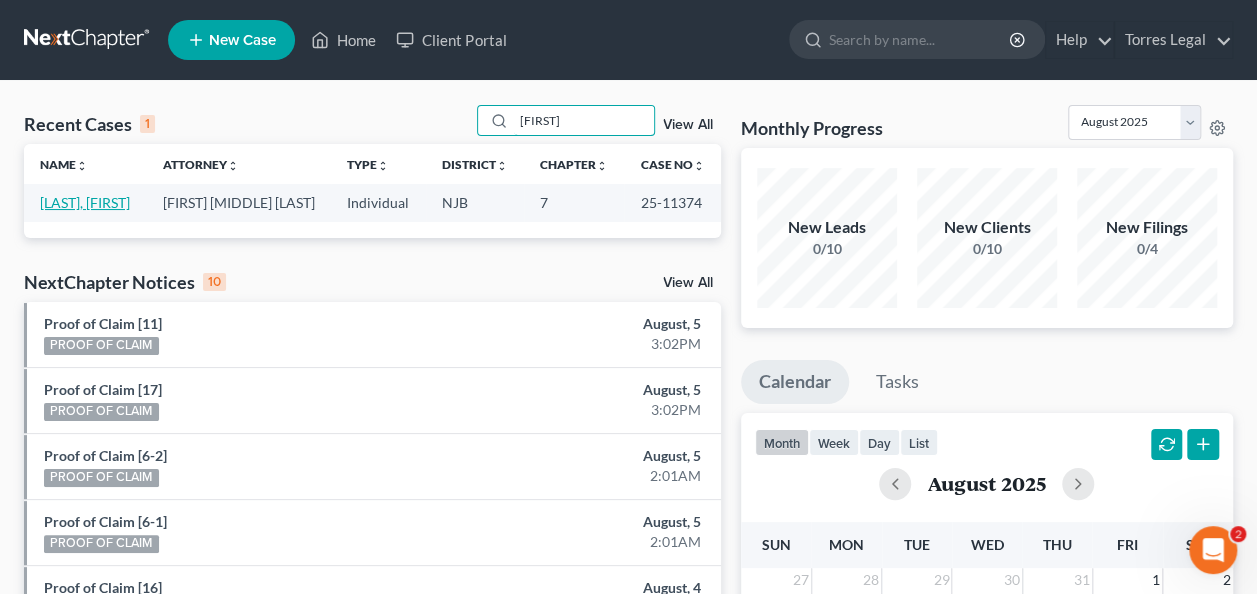 type on "rud" 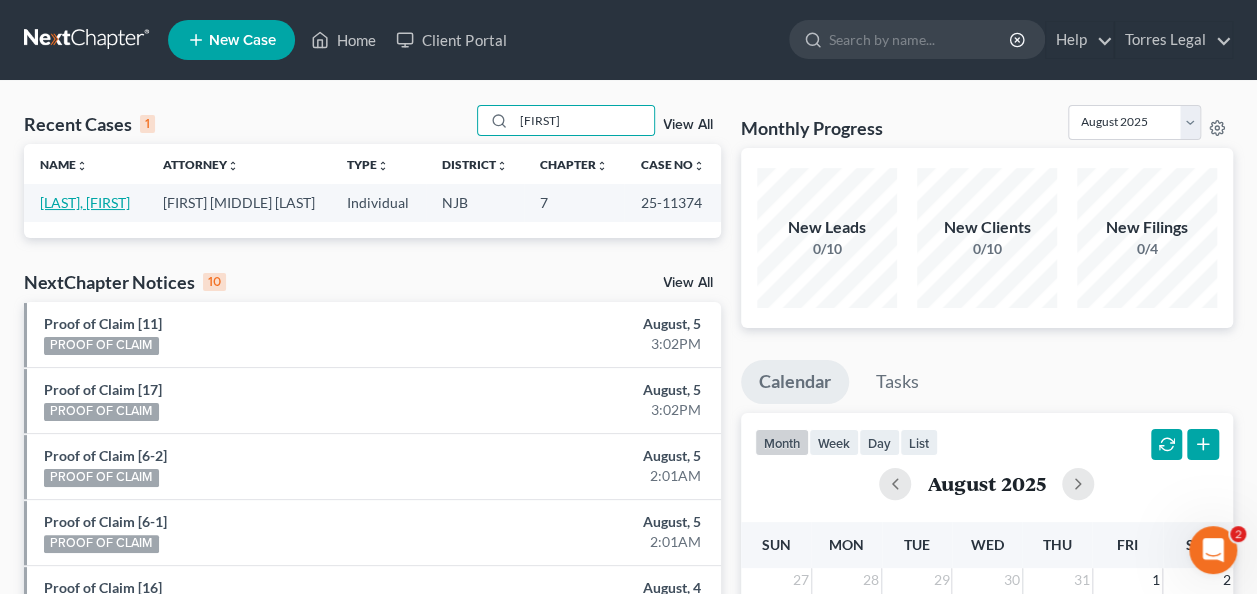 click on "Colas, Rud" at bounding box center (85, 202) 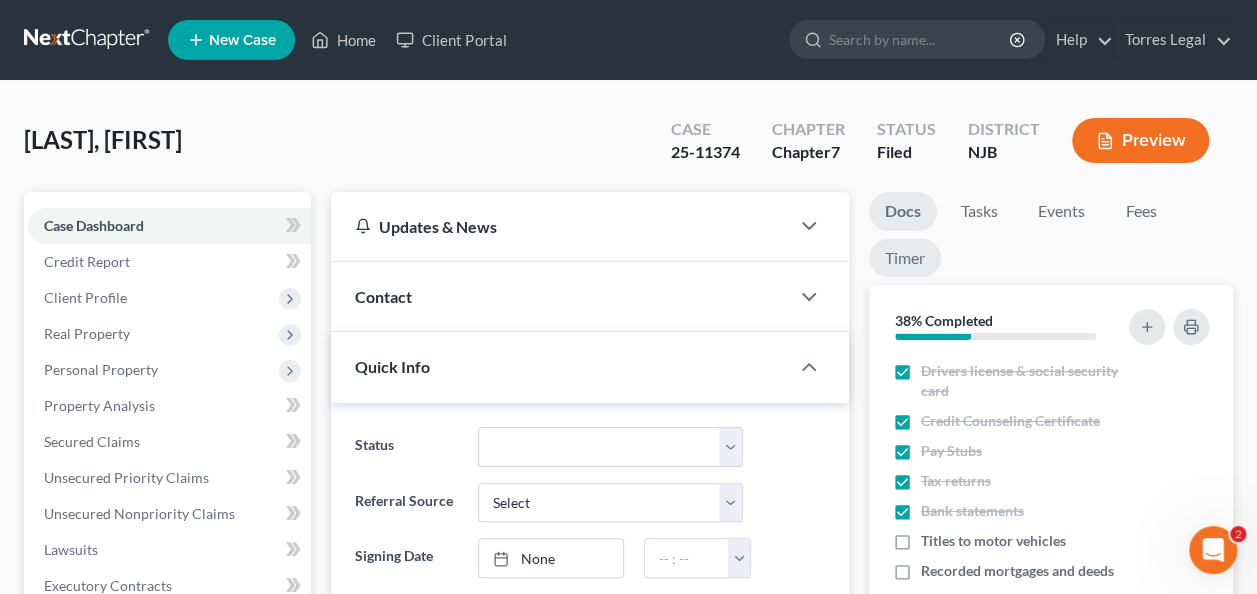 click on "Timer" at bounding box center (905, 258) 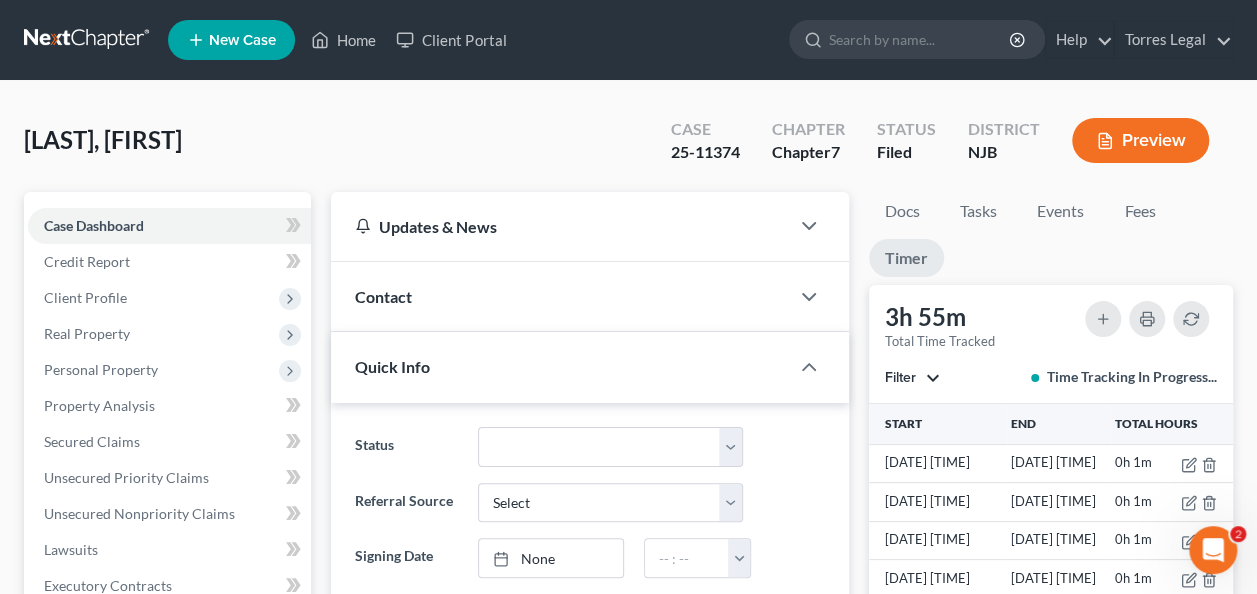 scroll, scrollTop: 105, scrollLeft: 0, axis: vertical 